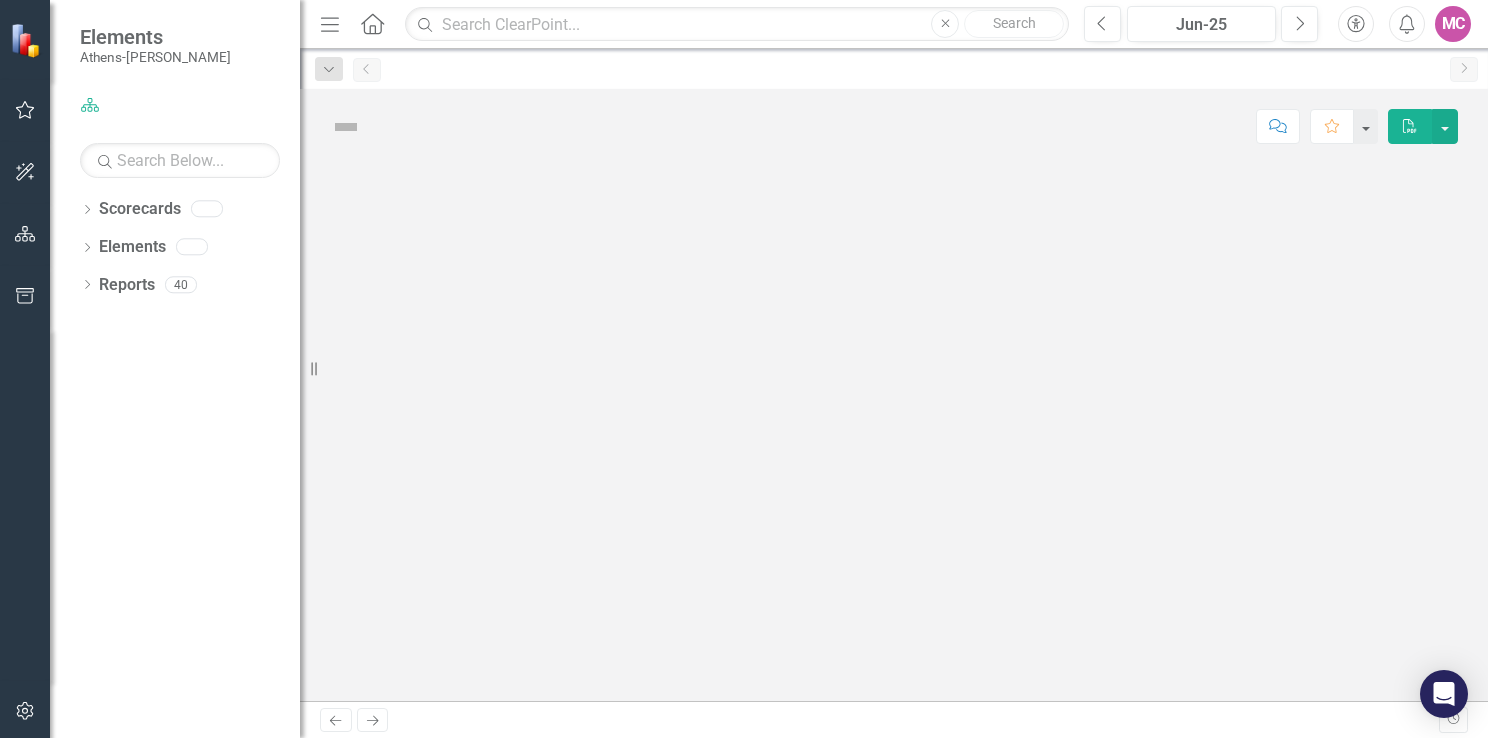 scroll, scrollTop: 0, scrollLeft: 0, axis: both 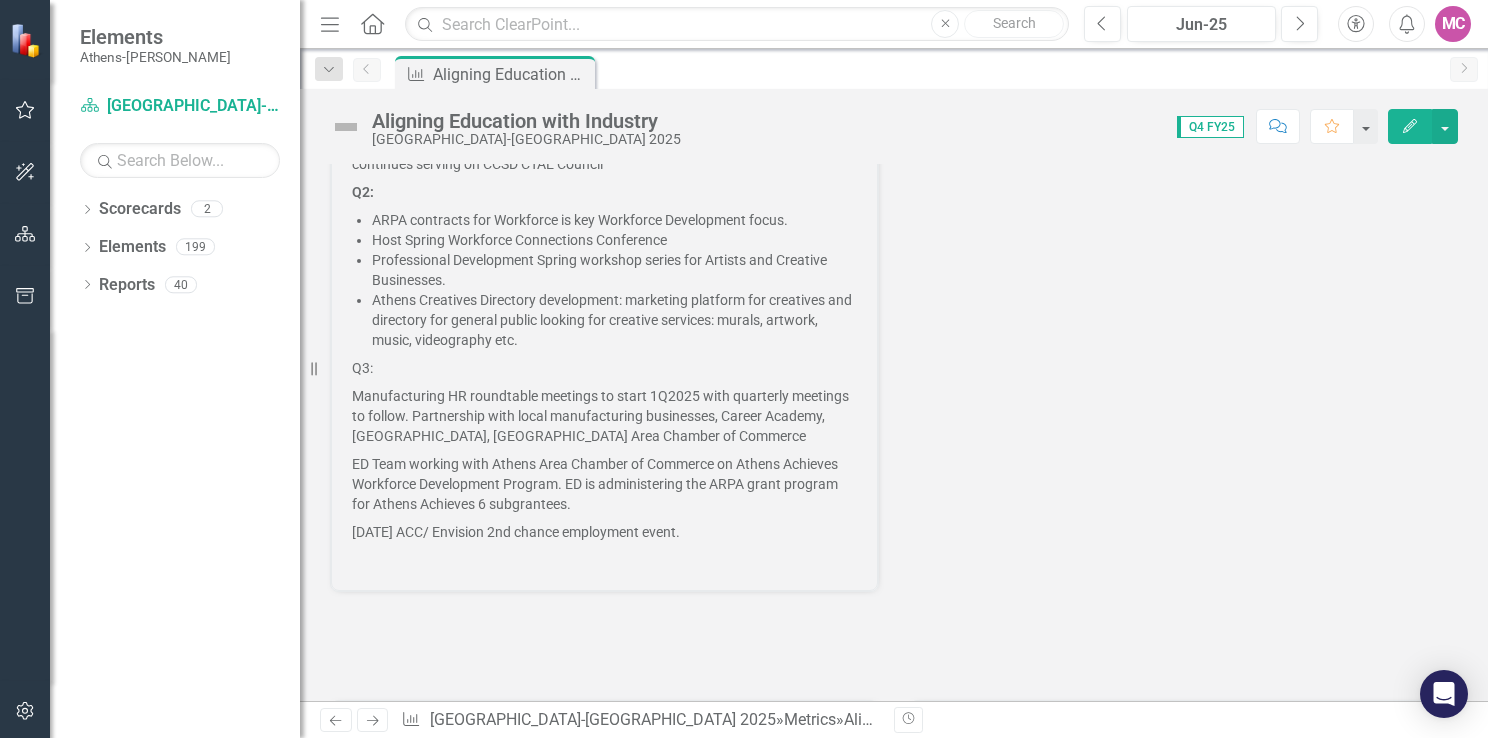 click on "June 5, 2025 ACC/ Envision 2nd chance employment event." at bounding box center [604, 532] 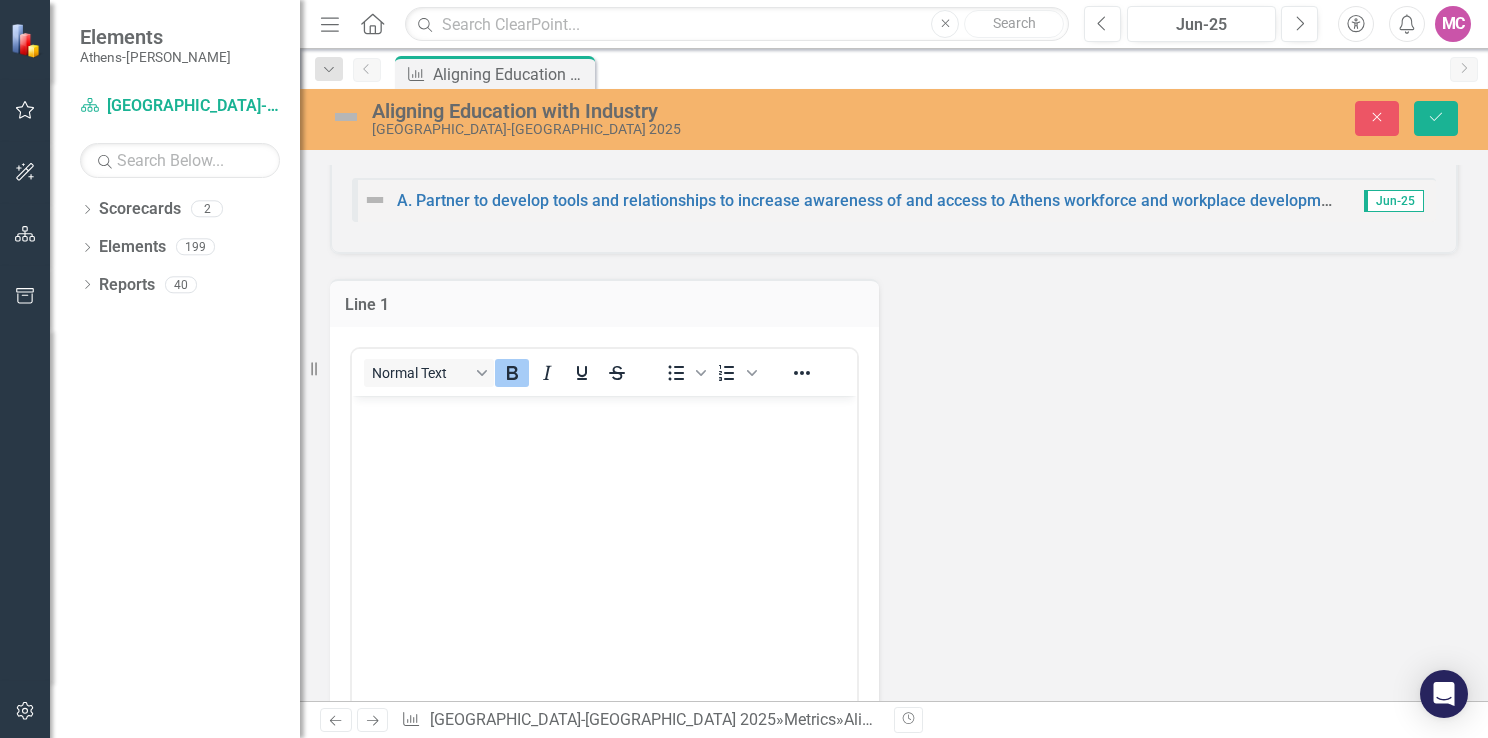 scroll, scrollTop: 642, scrollLeft: 0, axis: vertical 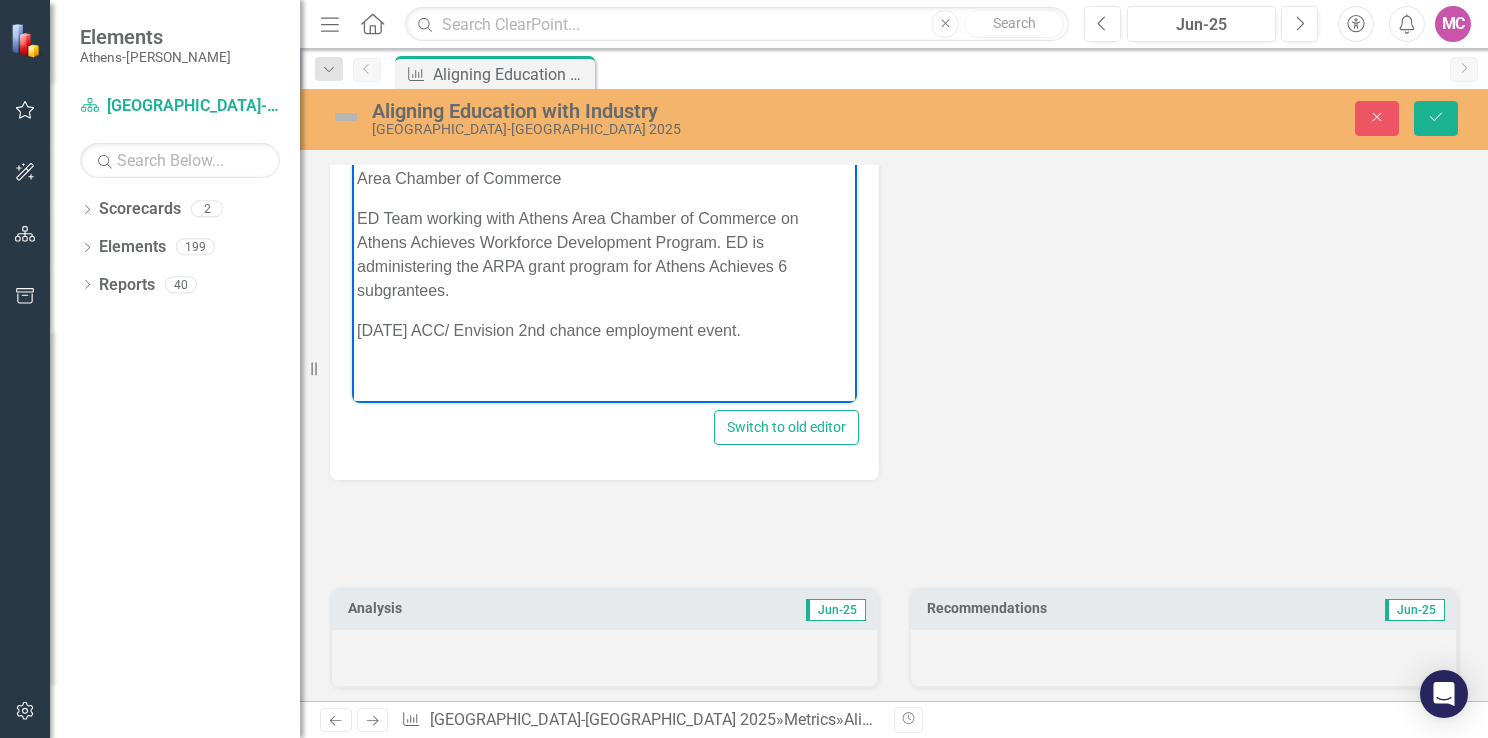 click on "June 5, 2025 ACC/ Envision 2nd chance employment event." at bounding box center [604, 331] 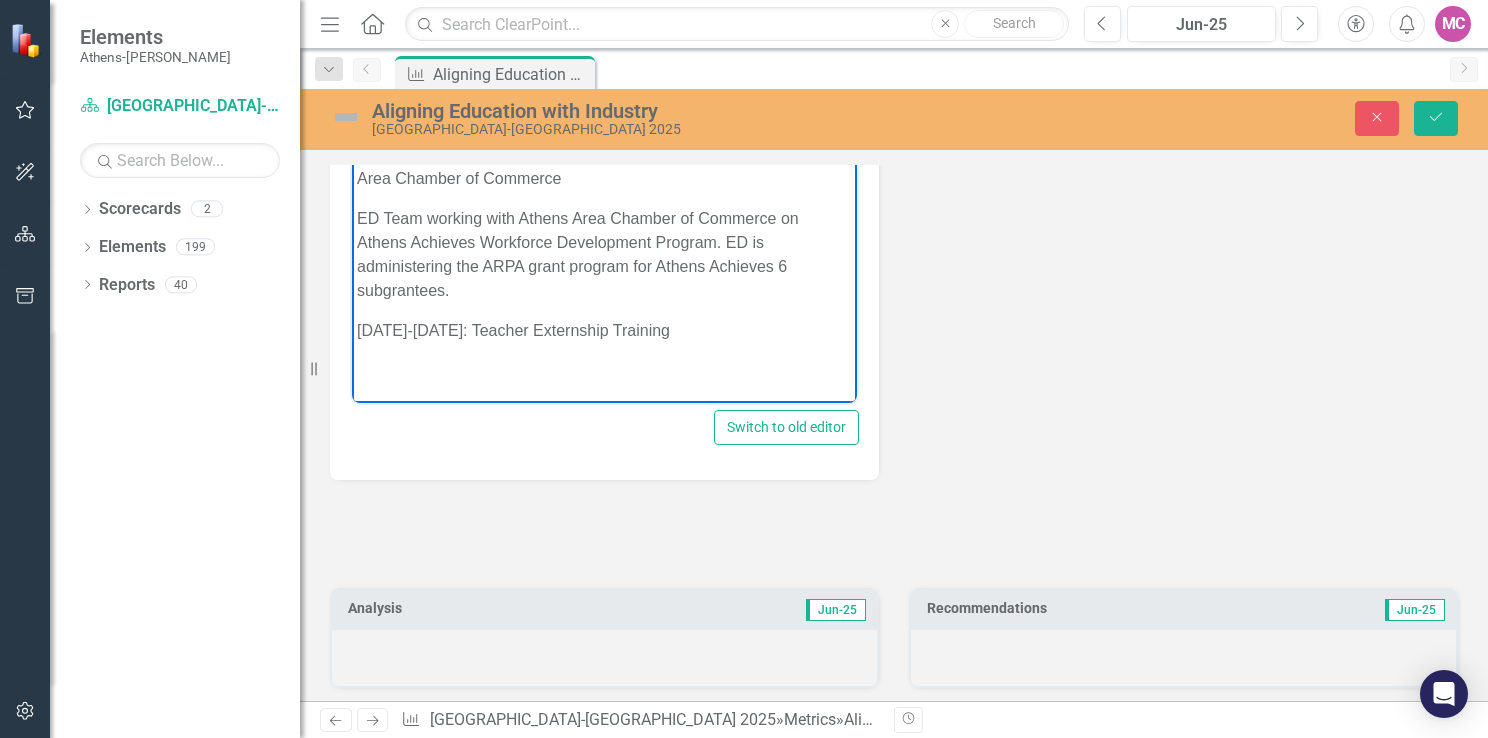 click on "June 2-6, 2025: Teacher Externship Training" at bounding box center (604, 331) 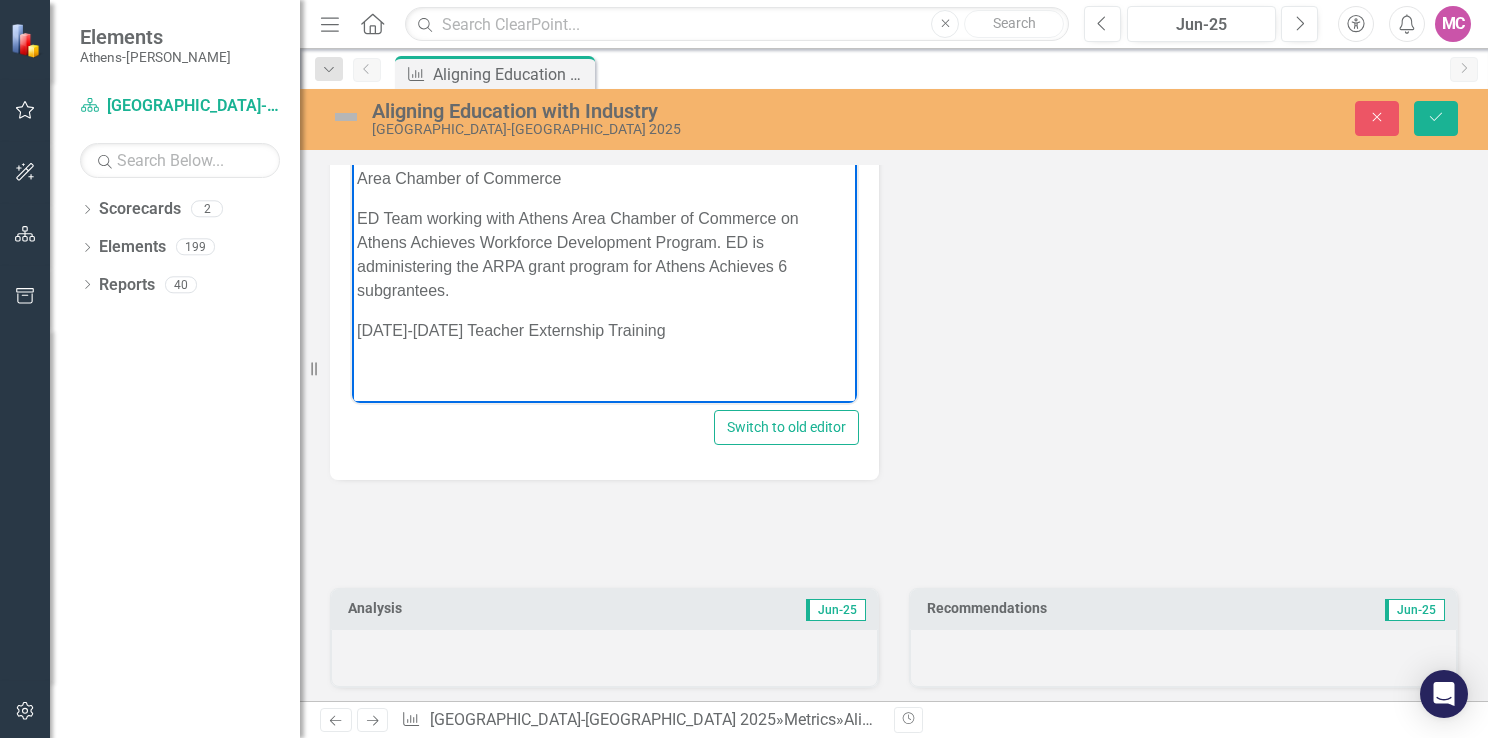 click on "June 2-6, 2025 Teacher Externship Training" at bounding box center [604, 331] 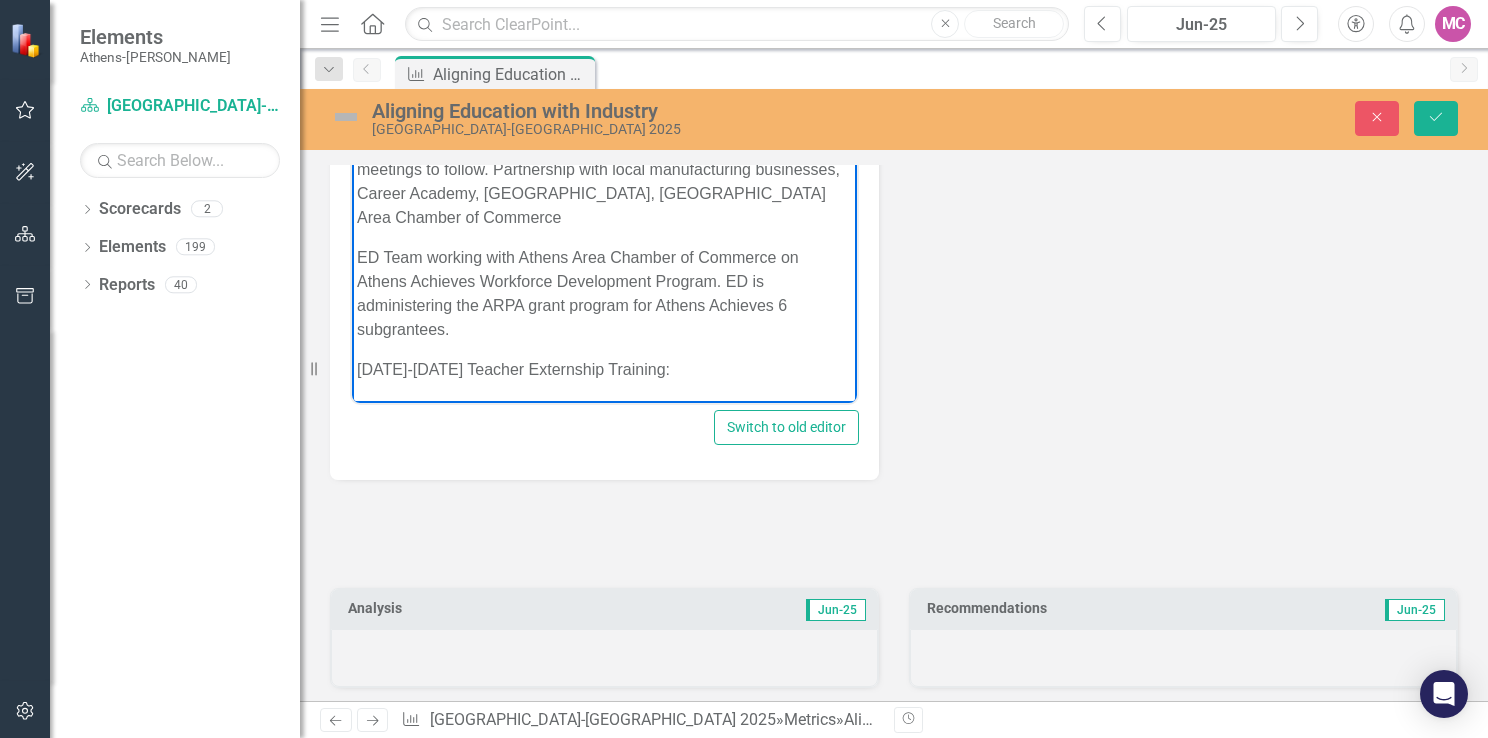 scroll, scrollTop: 796, scrollLeft: 0, axis: vertical 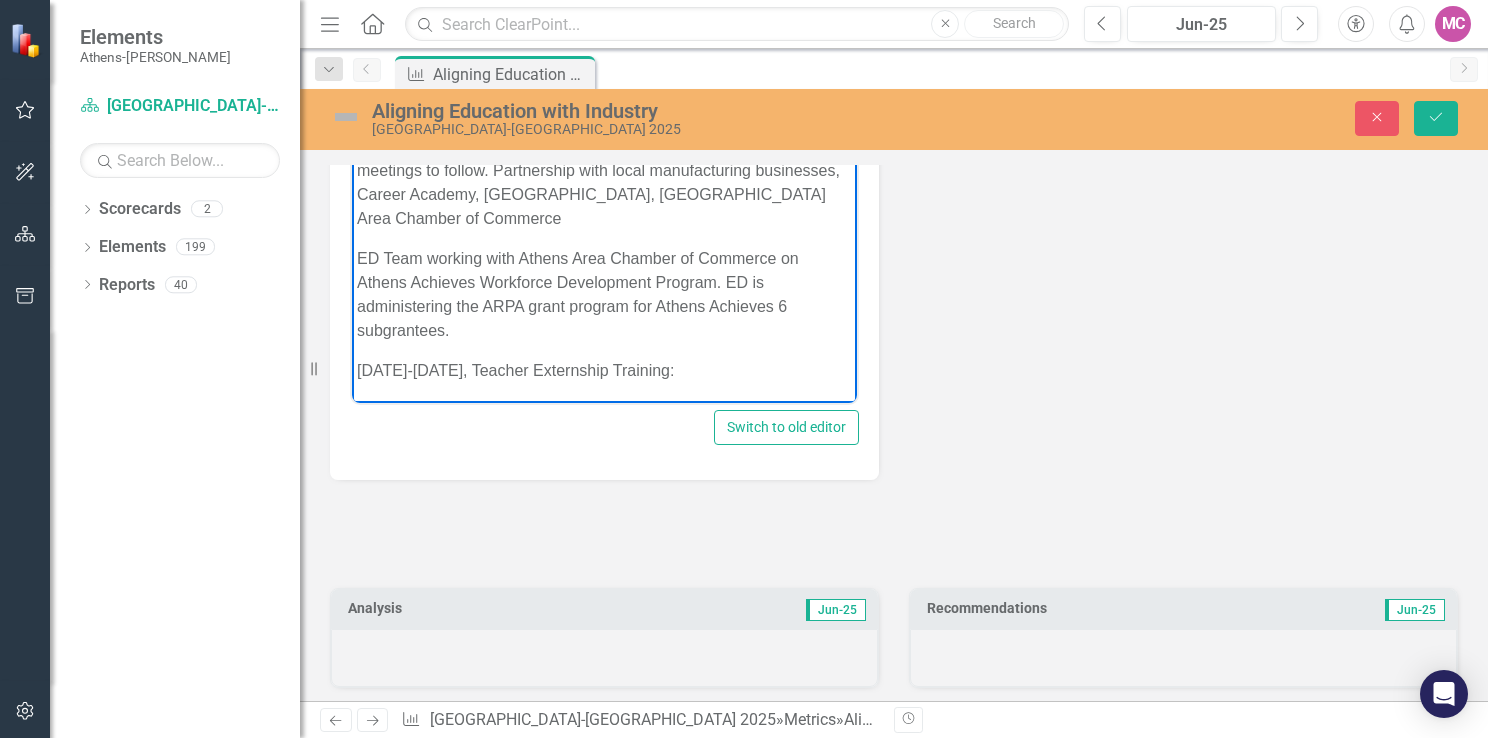 click on "June 2-6, 2025, Teacher Externship Training:" at bounding box center [604, 371] 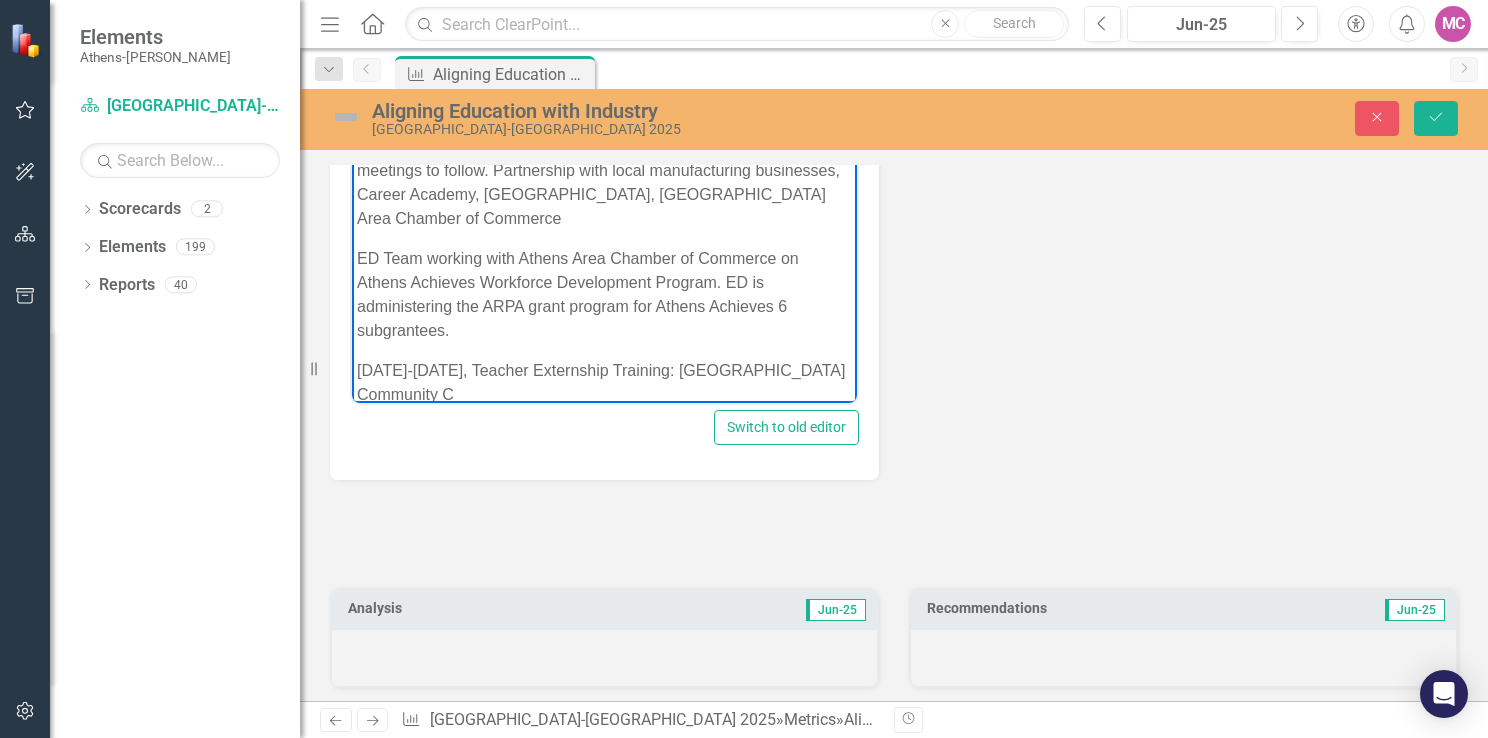 scroll, scrollTop: 820, scrollLeft: 0, axis: vertical 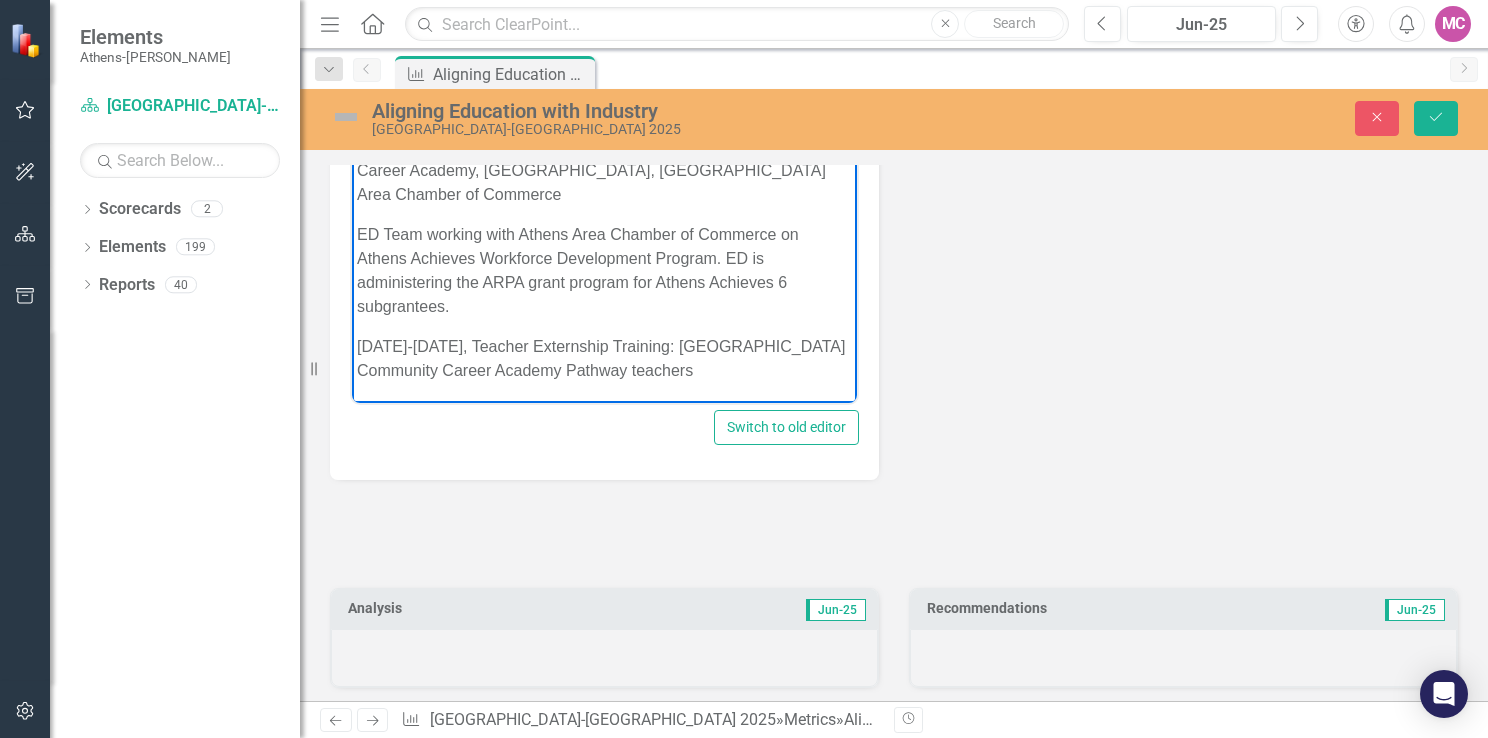 click on "June 2-6, 2025, Teacher Externship Training: Athens Community Career Academy Pathway teachers" at bounding box center [604, 359] 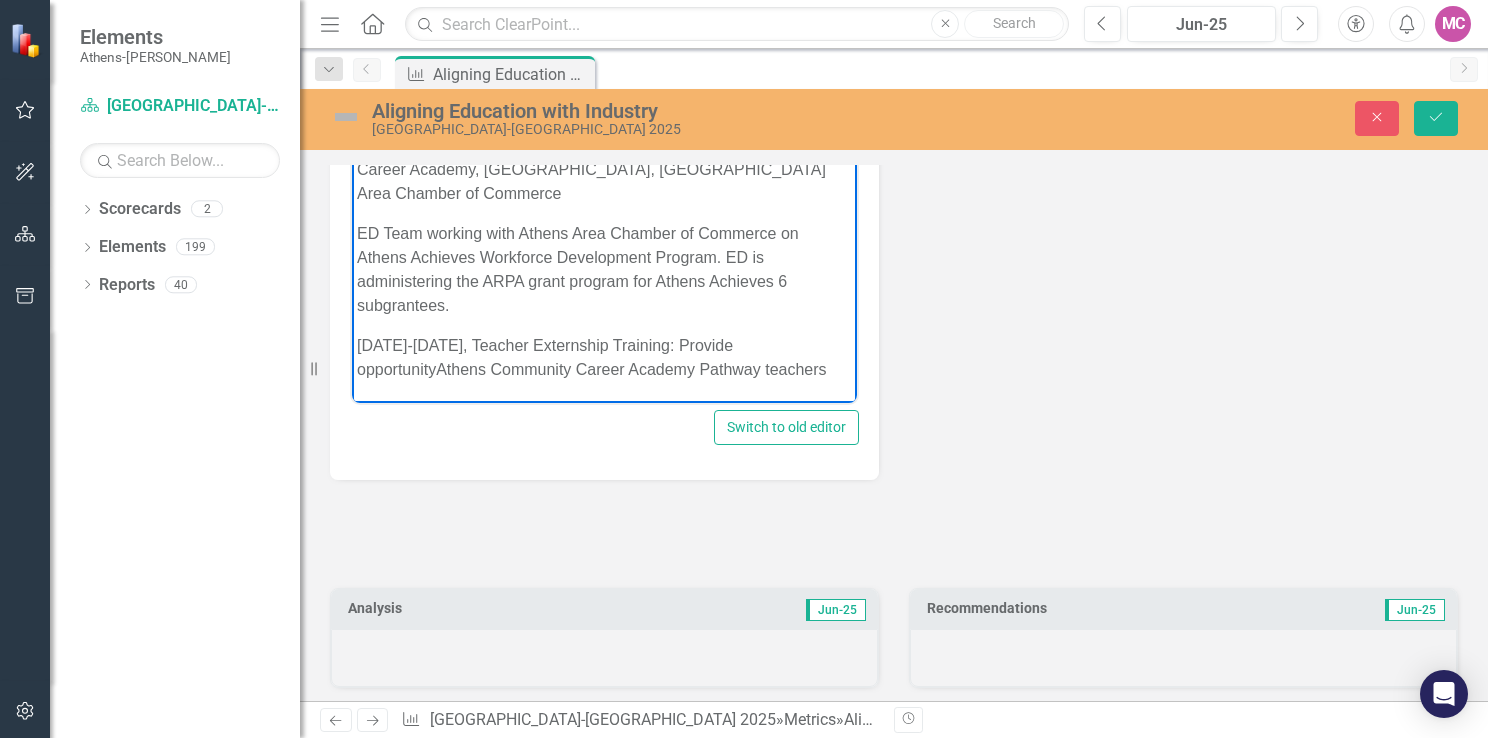 scroll, scrollTop: 820, scrollLeft: 0, axis: vertical 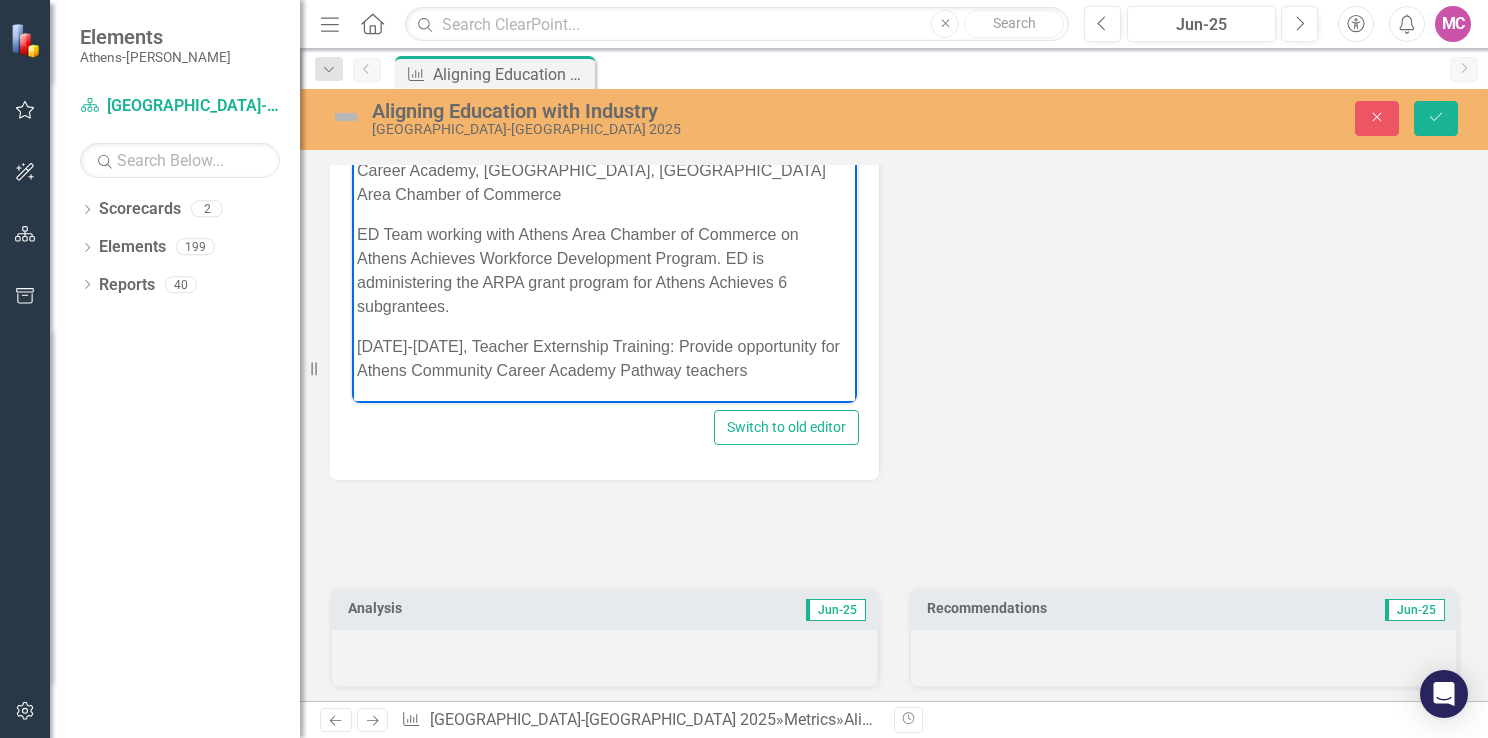 click on "June 2-6, 2025, Teacher Externship Training: Provide opportunity for Athens Community Career Academy Pathway teachers" at bounding box center [604, 359] 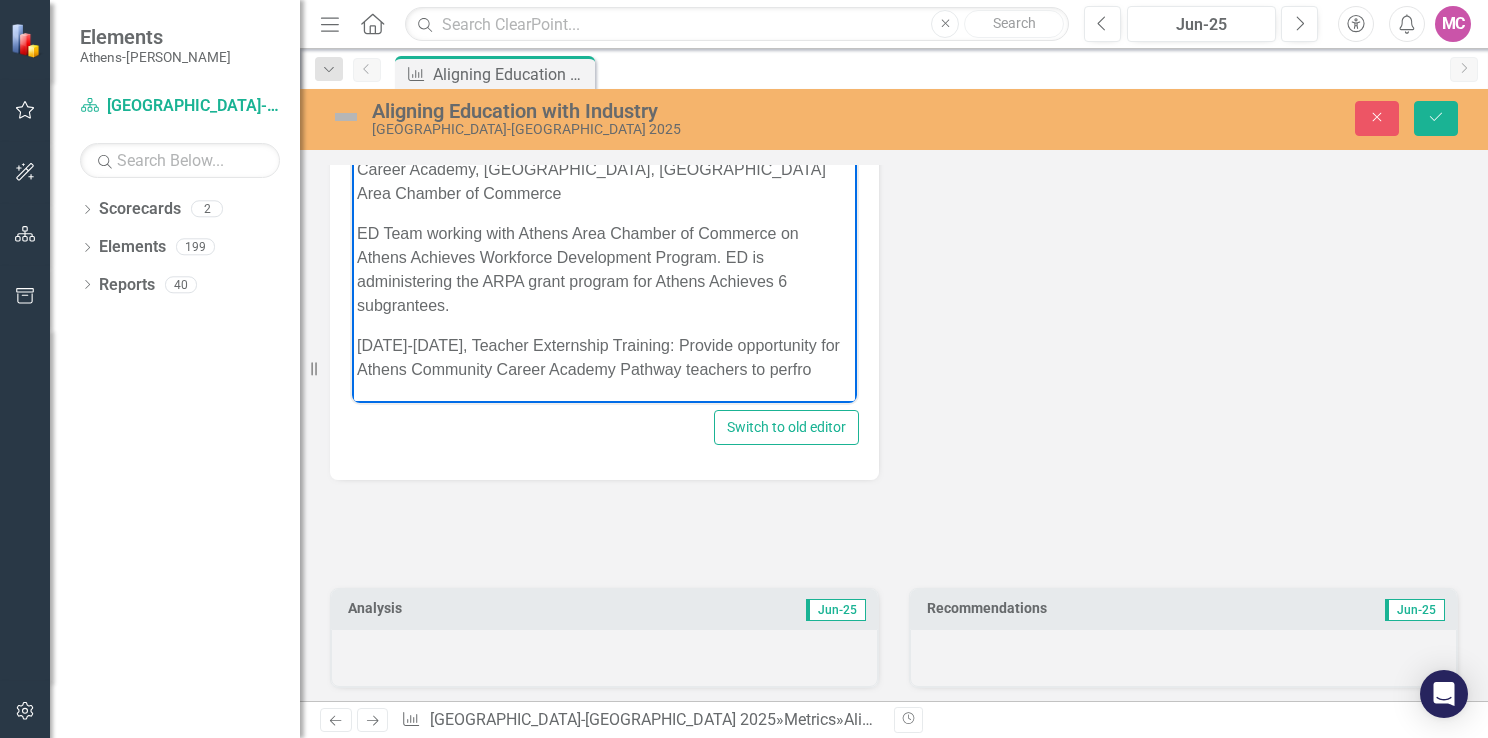 scroll, scrollTop: 820, scrollLeft: 0, axis: vertical 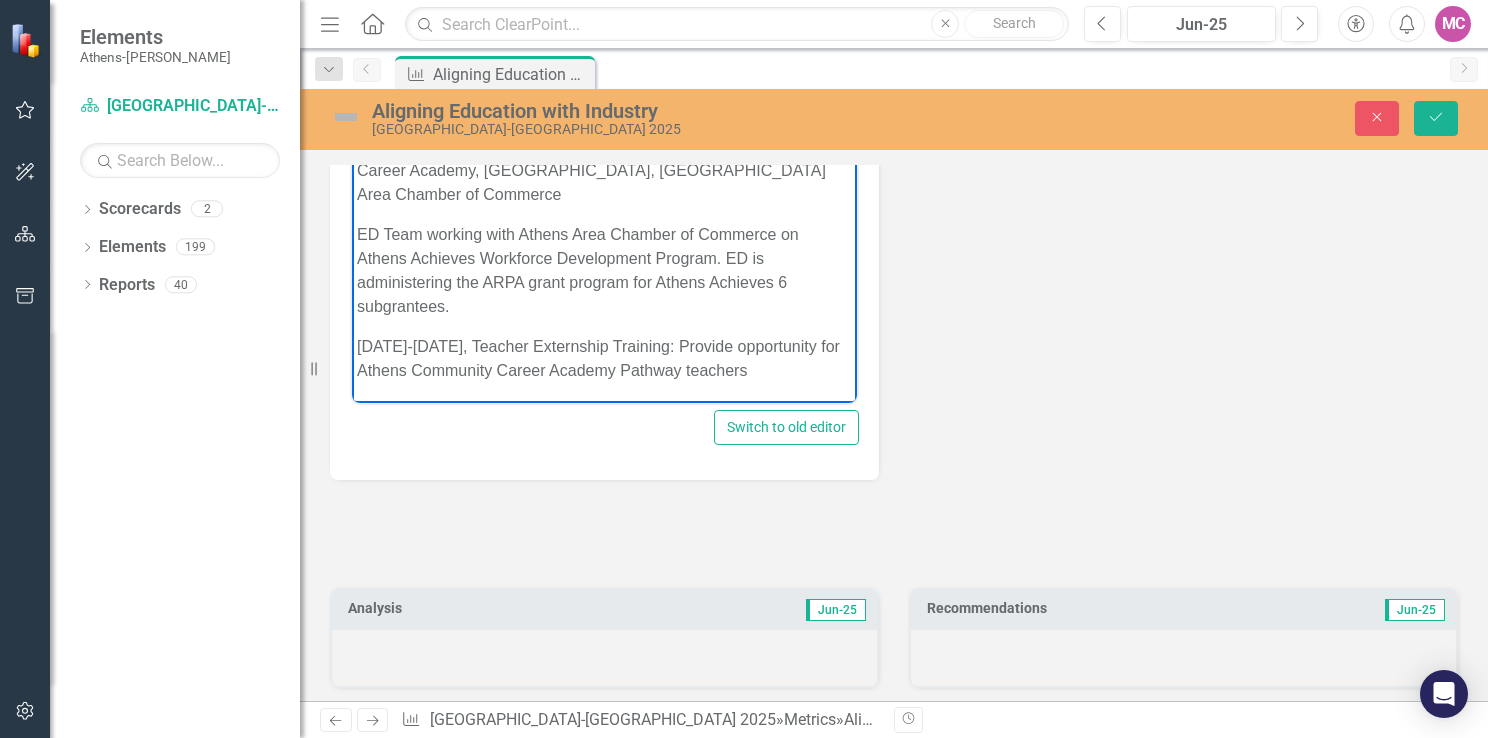 click on "June 2-6, 2025, Teacher Externship Training: Provide opportunity for Athens Community Career Academy Pathway teachers" at bounding box center (604, 359) 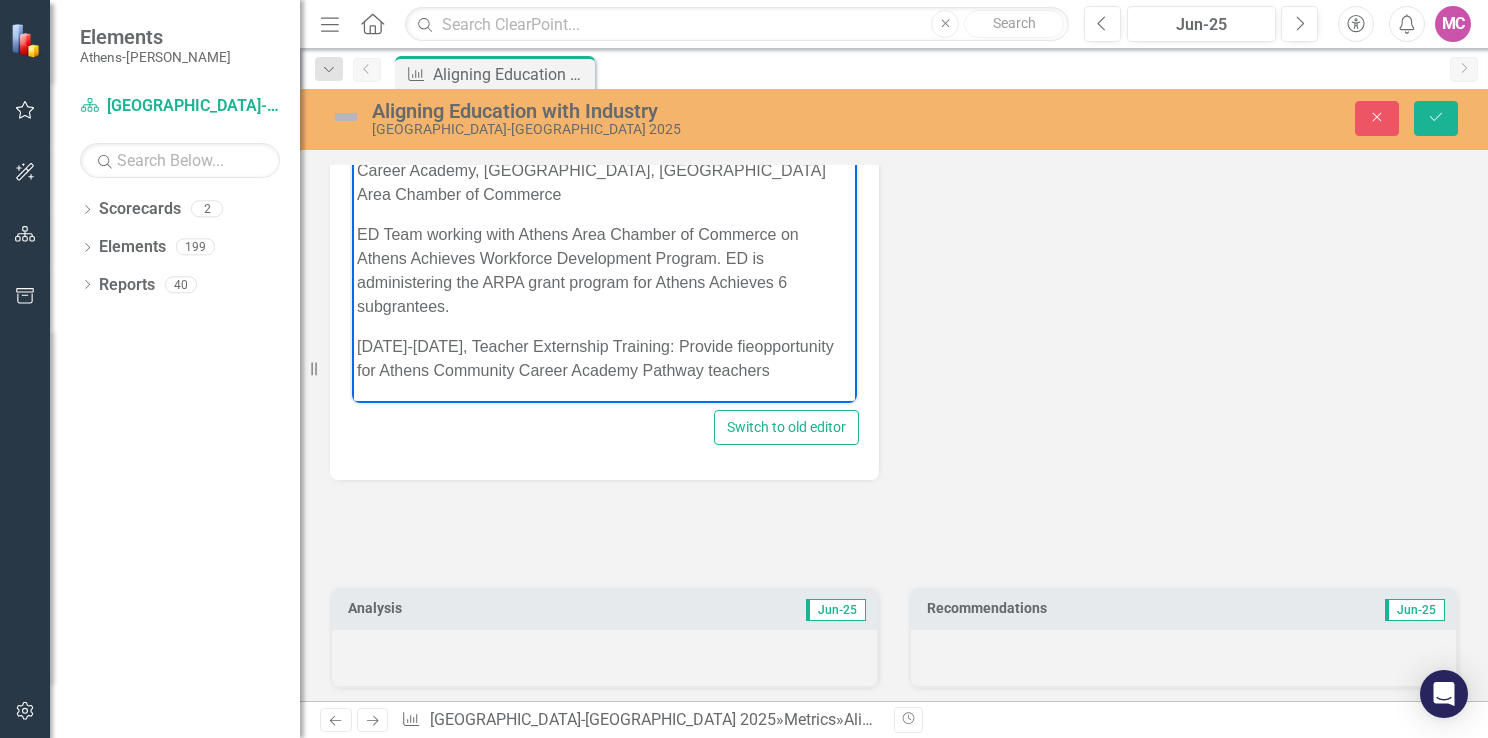scroll, scrollTop: 836, scrollLeft: 0, axis: vertical 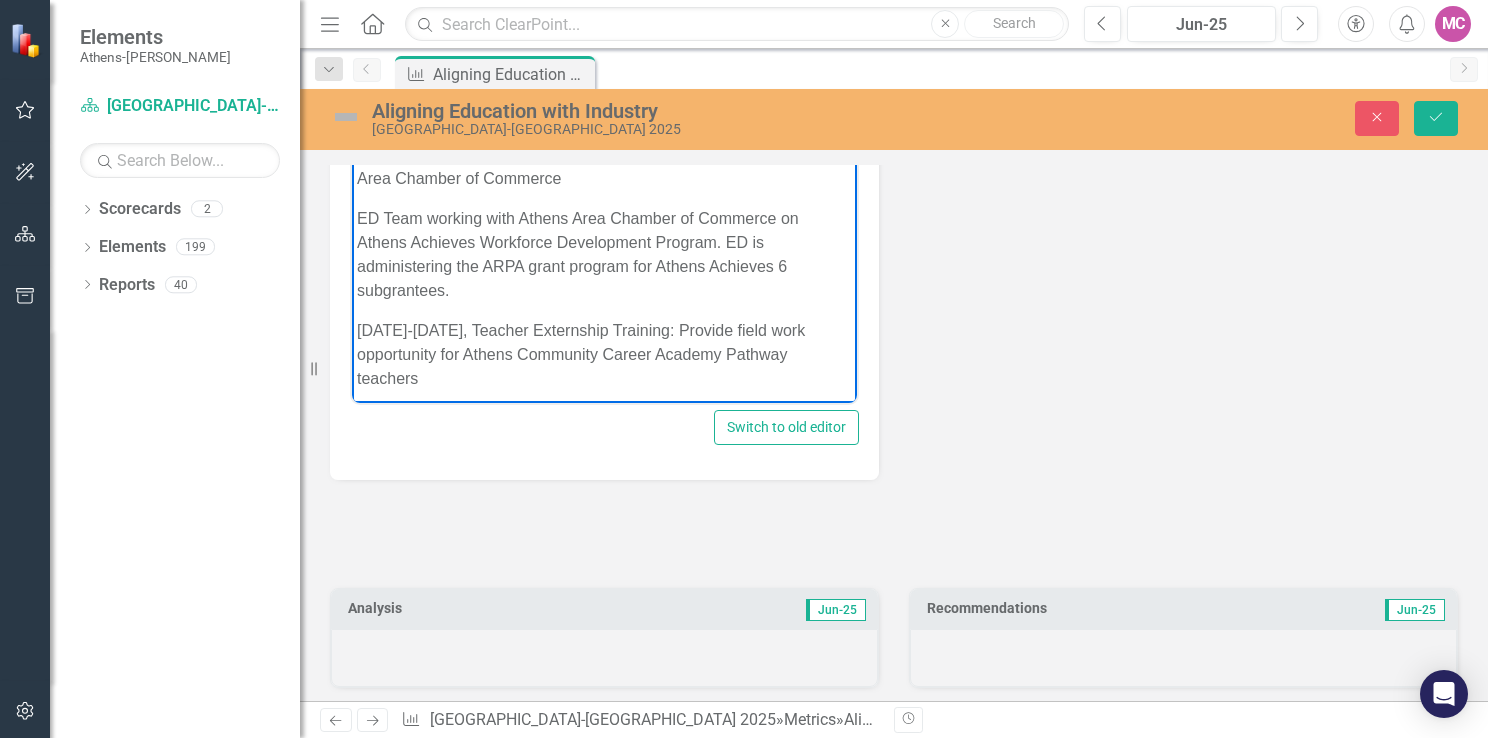 click on "June 2-6, 2025, Teacher Externship Training: Provide field work opportunity for Athens Community Career Academy Pathway teachers" at bounding box center [604, 355] 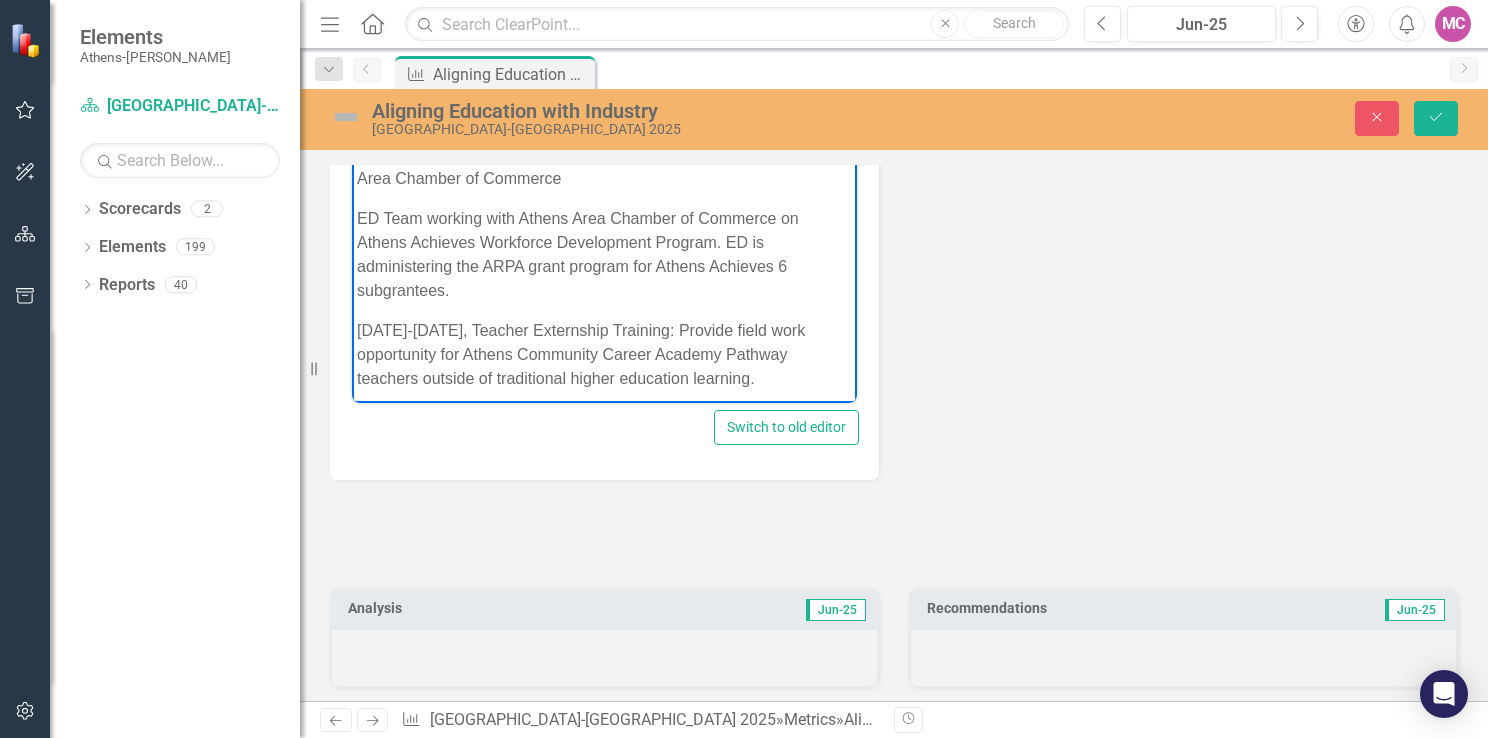click on "June 2-6, 2025, Teacher Externship Training: Provide field work opportunity for Athens Community Career Academy Pathway teachers outside of traditional higher education learning." at bounding box center (604, 355) 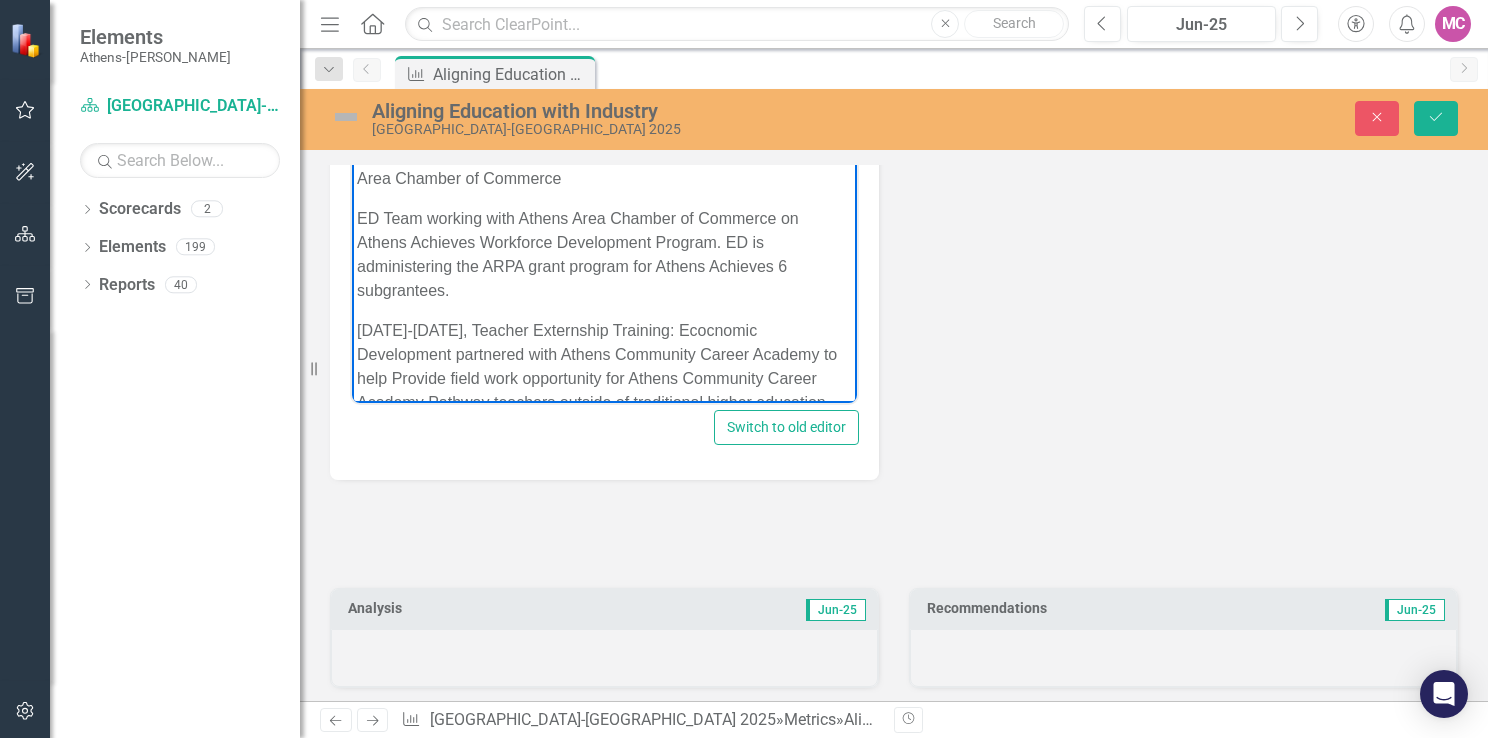 click on "June 2-6, 2025, Teacher Externship Training: Ecocnomic Development partnered with Athens Community Career Academy to help Provide field work opportunity for Athens Community Career Academy Pathway teachers outside of traditional higher education learning." at bounding box center (604, 379) 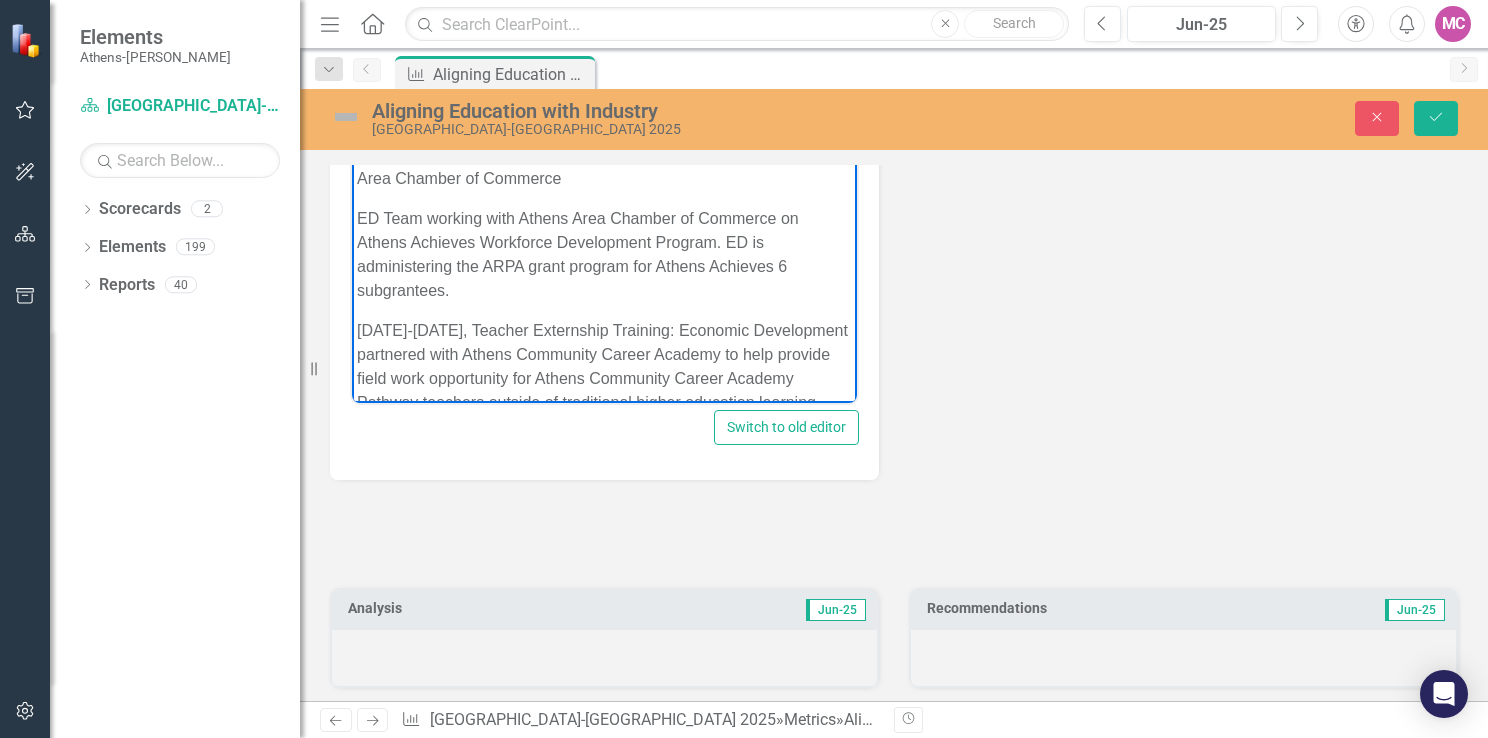 click on "Georgia Works Alignment Grant and Workforce Development Initiatives Q1: Why Georgia Works Alignment Grant  ($13,725) to CCSD CTAE: Technical assistance through UGA's Carl Vinson Institute of Government to align Career Technical and Agricultural Education (CTAE) pathways with industry needs. Ongoing partnering and regular meetings/discussions Economic Development Partnership designation  awarded to CCSD by GA Dept of Education. Cohort model to help school districts to align their career pathways, district-wide, to regional workforce needs and through business/industry partnerships. We partnered with them on the application and interview process. We will attend cohort sessions with them as a partner Manufacturers HR Committee:  Kenshundria working with Shella Goodson (HR - ABB) to relaunch Community Career Academy: Ilka joined Governance Board & continues serving on CCSD CTAE Council Q2:  ARPA contracts for Workforce is key Workforce Development focus. Host Spring Workforce Connections Conference  Q3:" at bounding box center [604, -173] 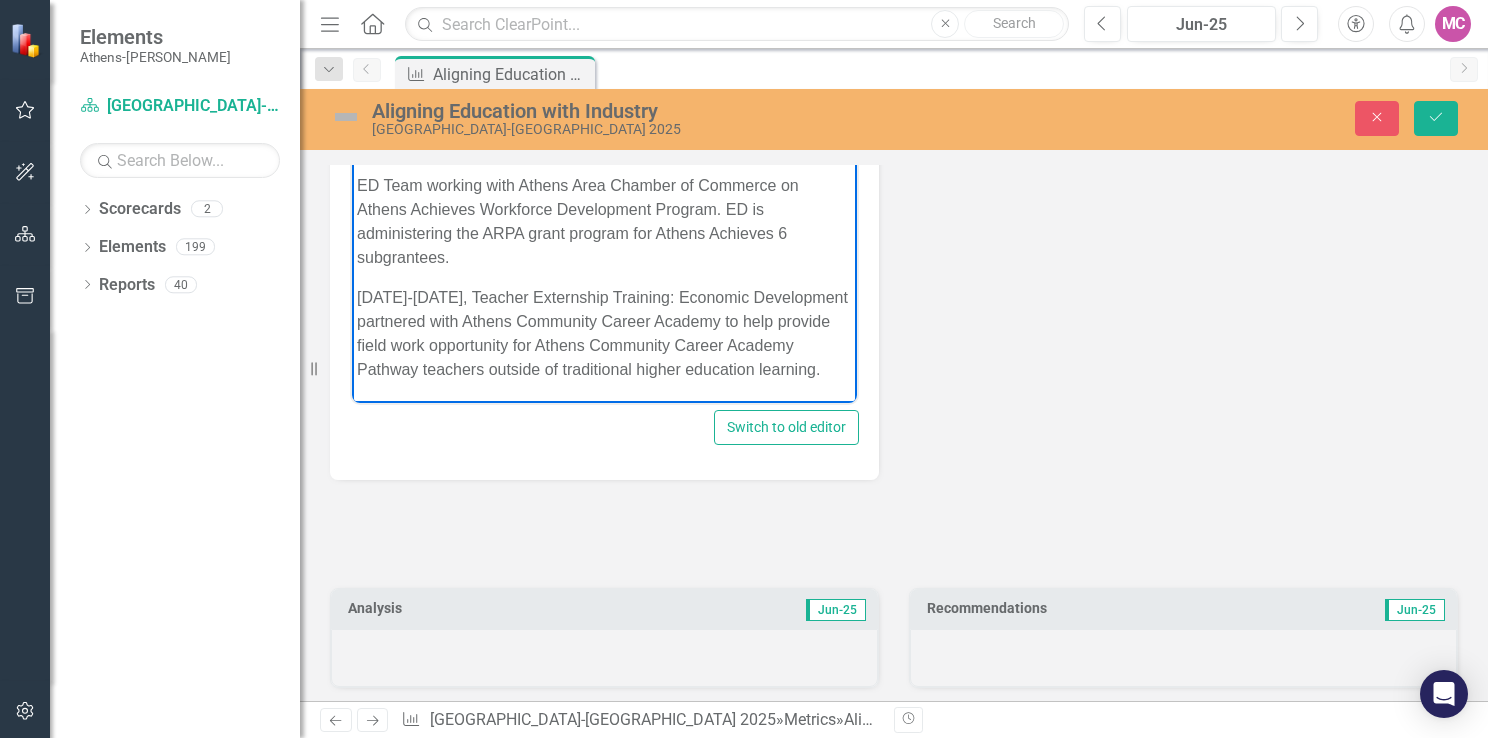 scroll, scrollTop: 892, scrollLeft: 0, axis: vertical 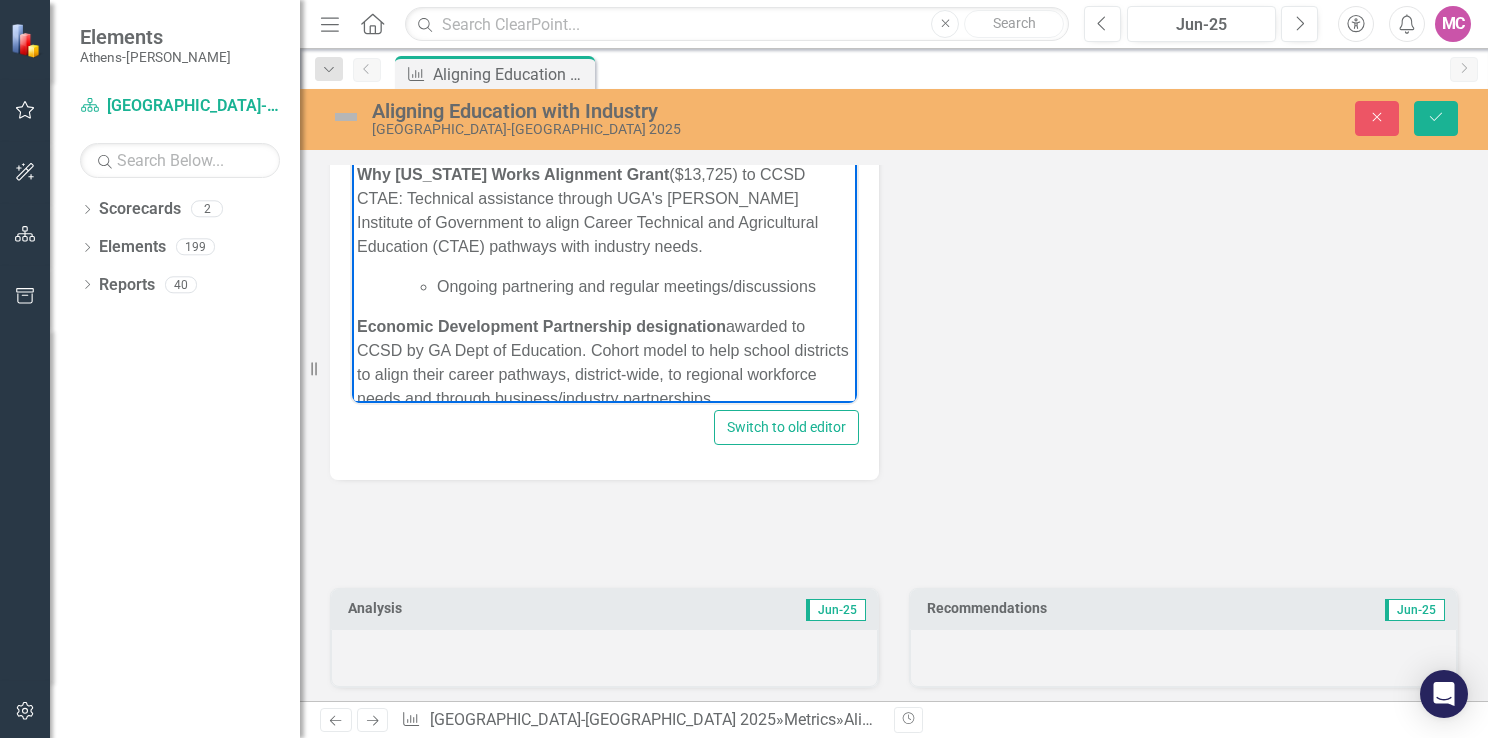 drag, startPoint x: 846, startPoint y: 319, endPoint x: 1232, endPoint y: 135, distance: 427.61197 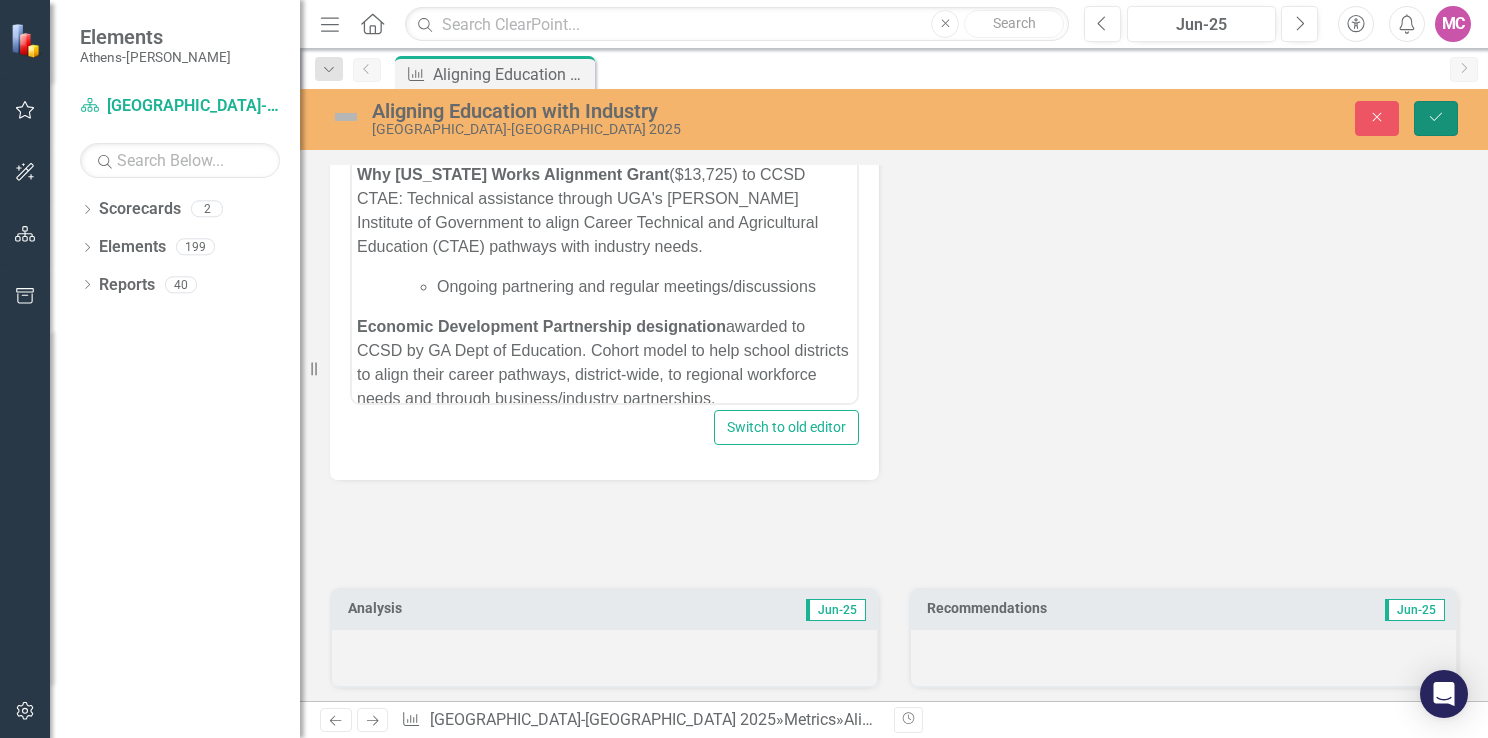 click on "Save" at bounding box center (1436, 118) 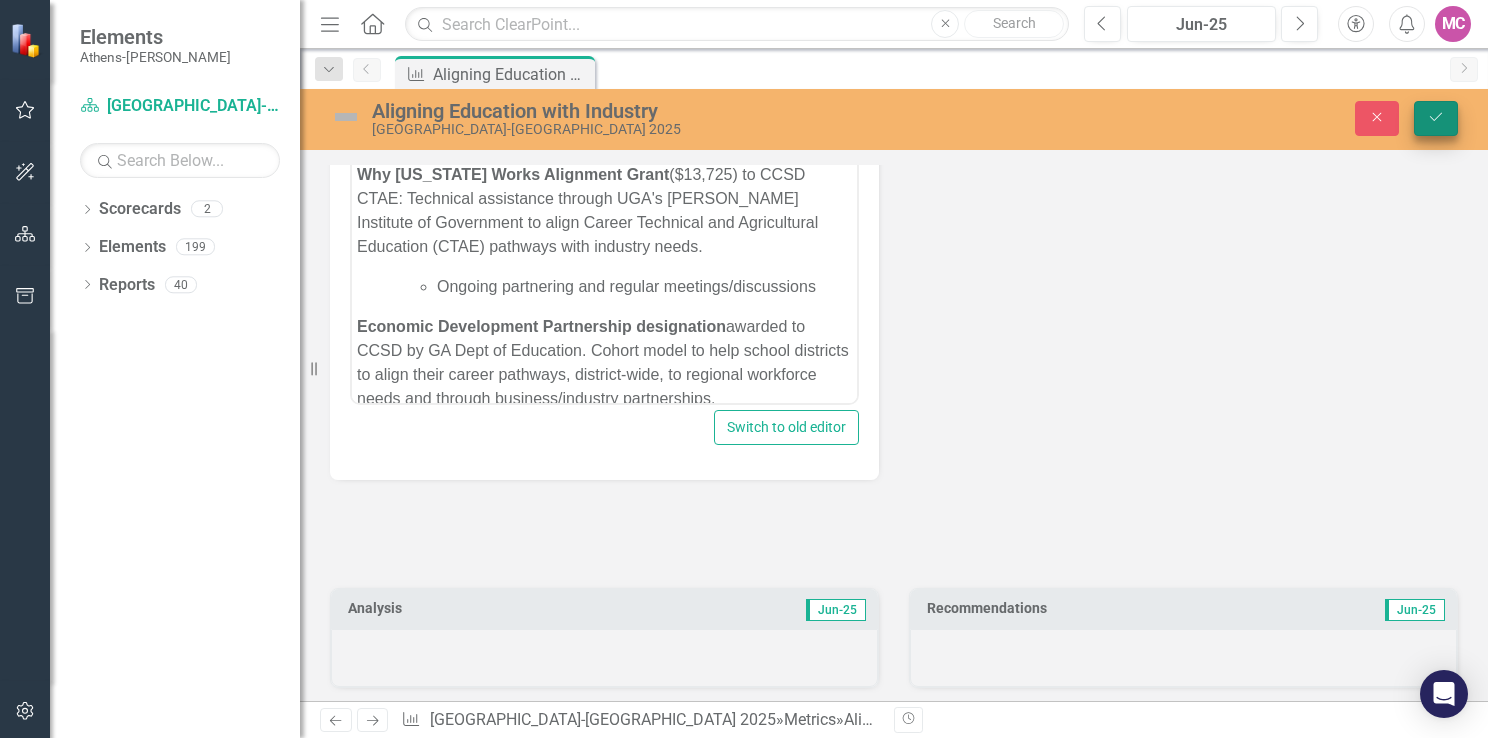 scroll, scrollTop: 856, scrollLeft: 0, axis: vertical 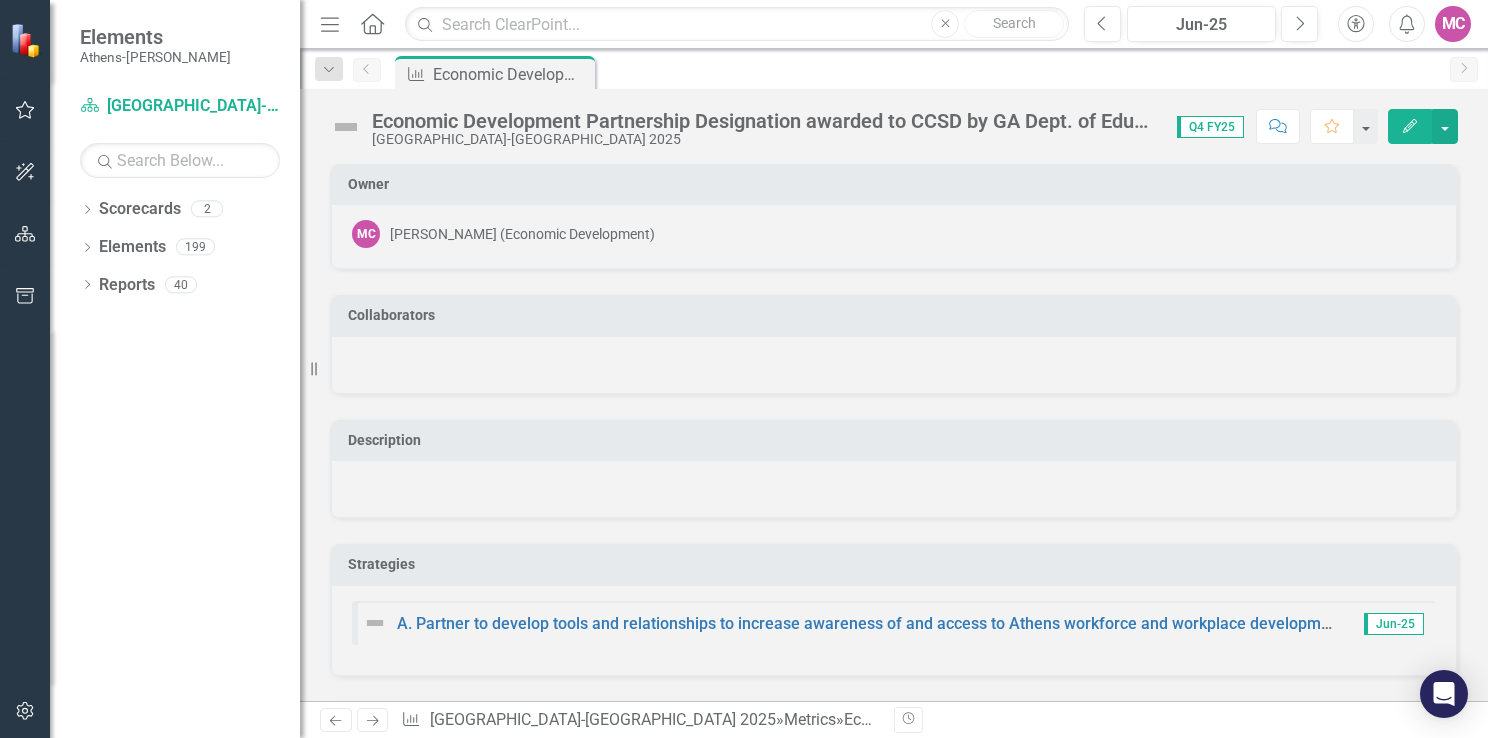 click at bounding box center (894, 365) 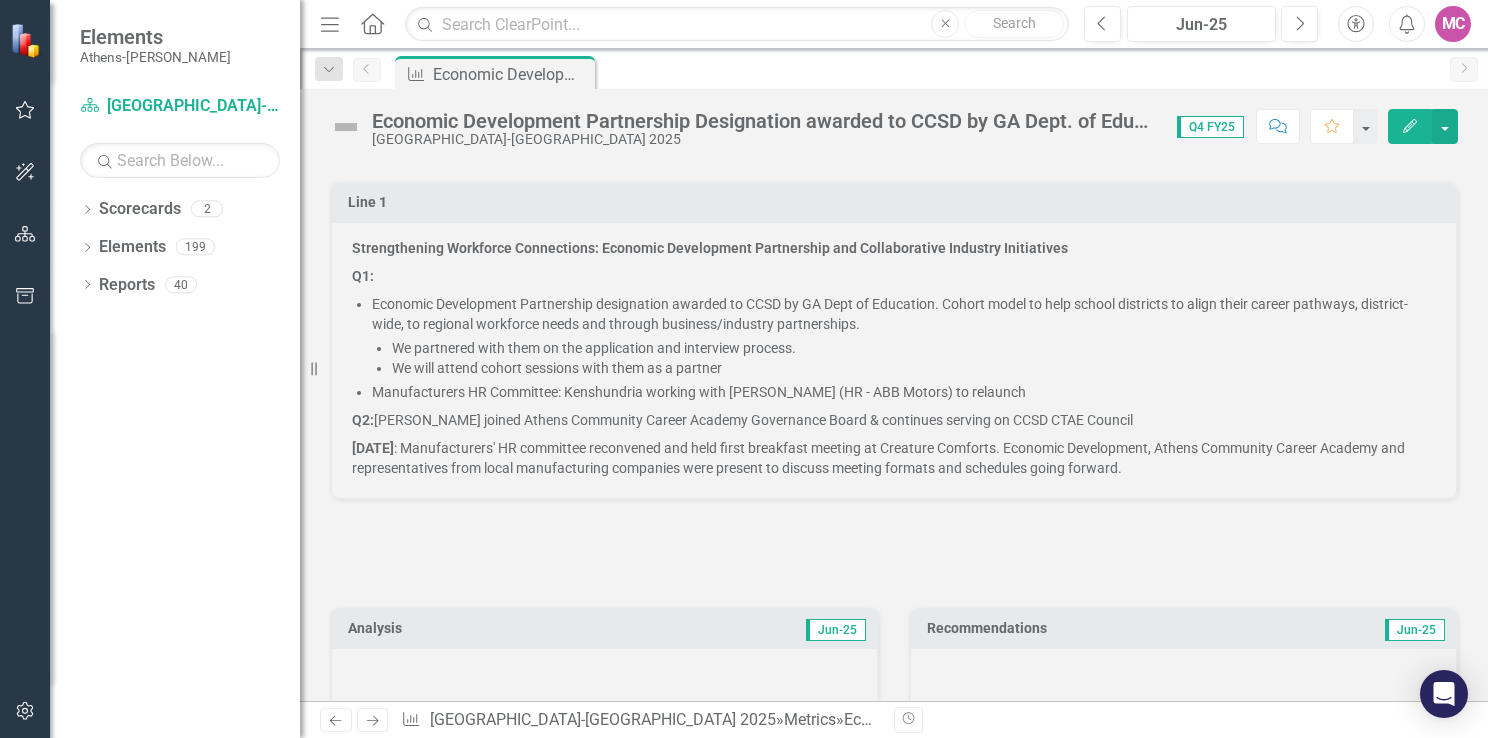 scroll, scrollTop: 539, scrollLeft: 0, axis: vertical 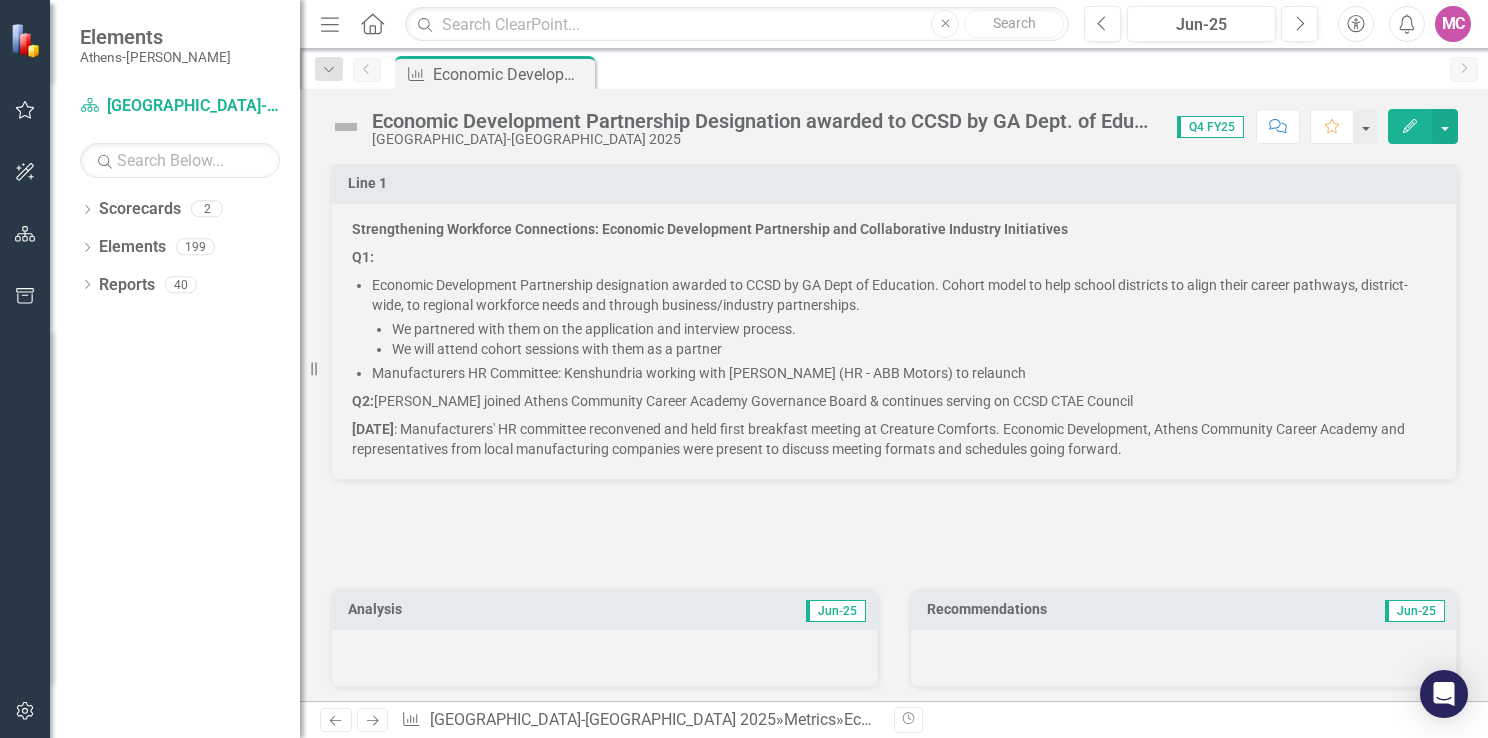 click on "March 11, 2025 : Manufacturers' HR committee reconvened and held first breakfast meeting at Creature Comforts. Economic Development, Athens Community Career Academy and representatives from local manufacturing companies were present to discuss meeting formats and schedules going forward." at bounding box center [894, 437] 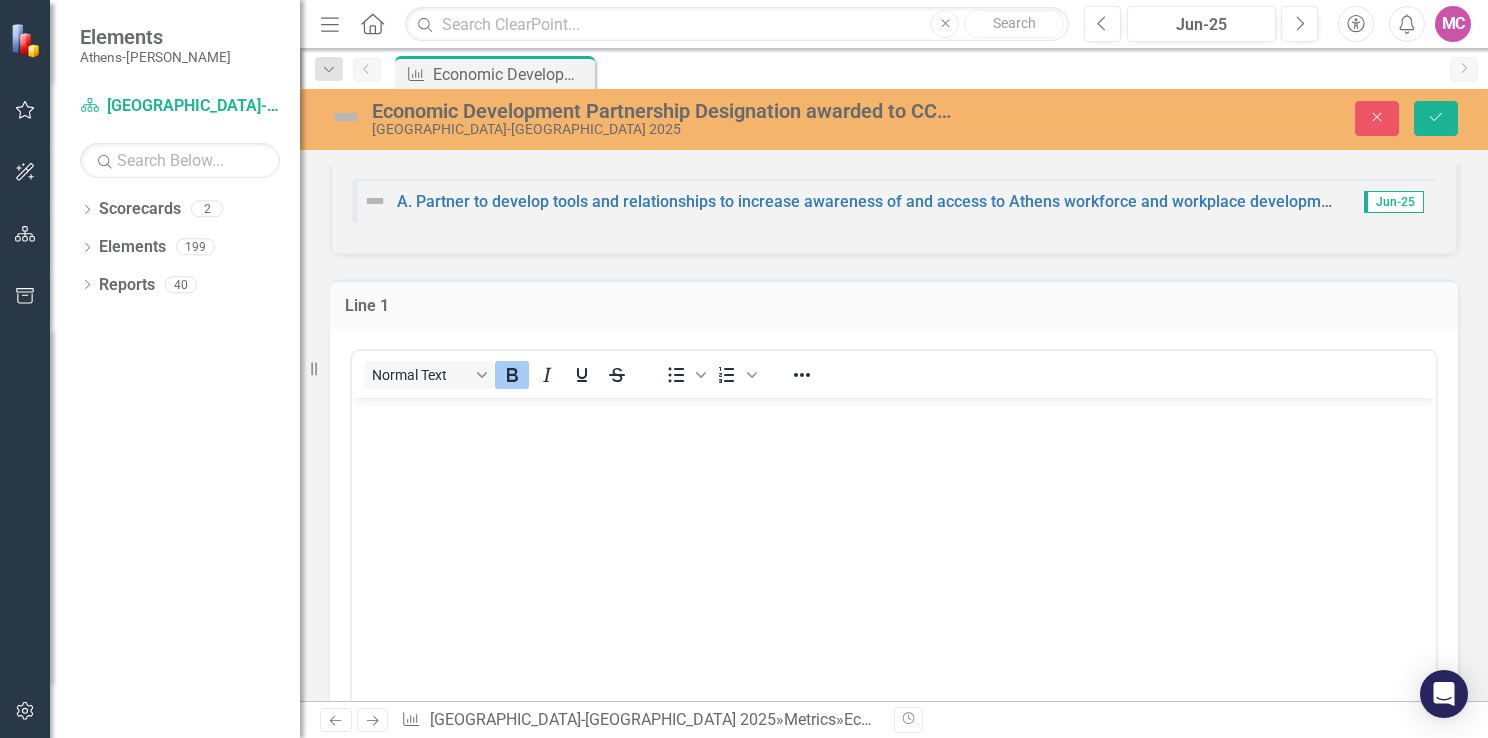 scroll, scrollTop: 481, scrollLeft: 0, axis: vertical 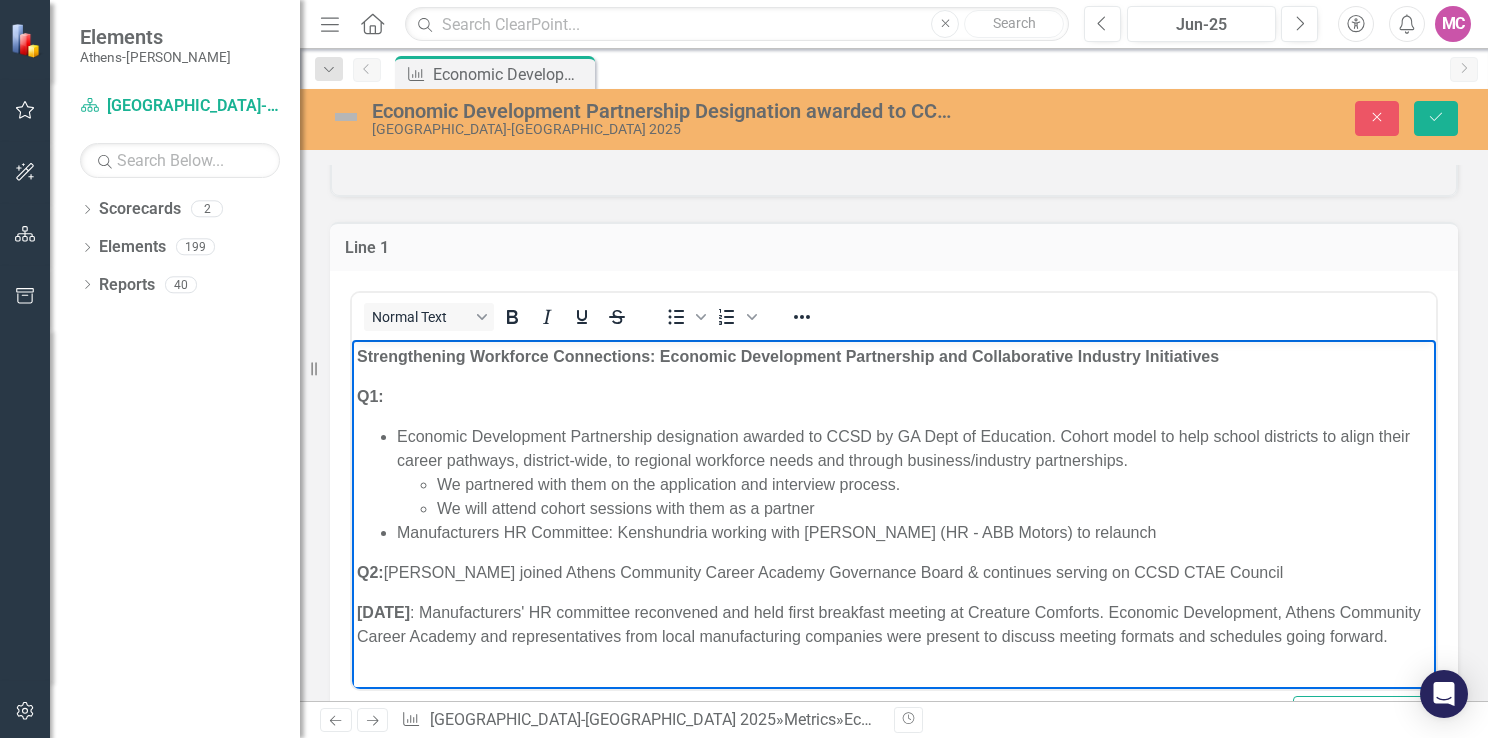click on "March 11, 2025 : Manufacturers' HR committee reconvened and held first breakfast meeting at Creature Comforts. Economic Development, Athens Community Career Academy and representatives from local manufacturing companies were present to discuss meeting formats and schedules going forward." at bounding box center [894, 624] 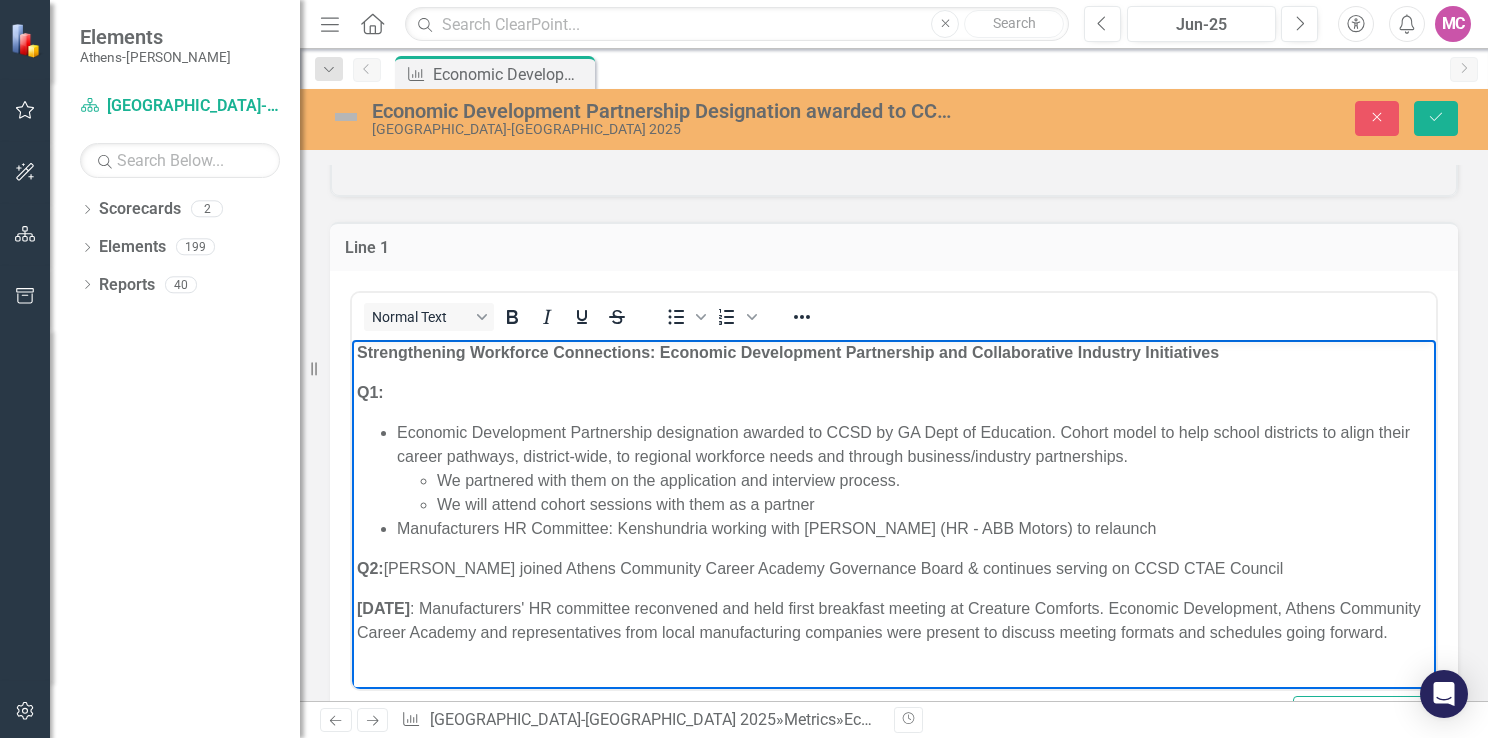 scroll, scrollTop: 23, scrollLeft: 0, axis: vertical 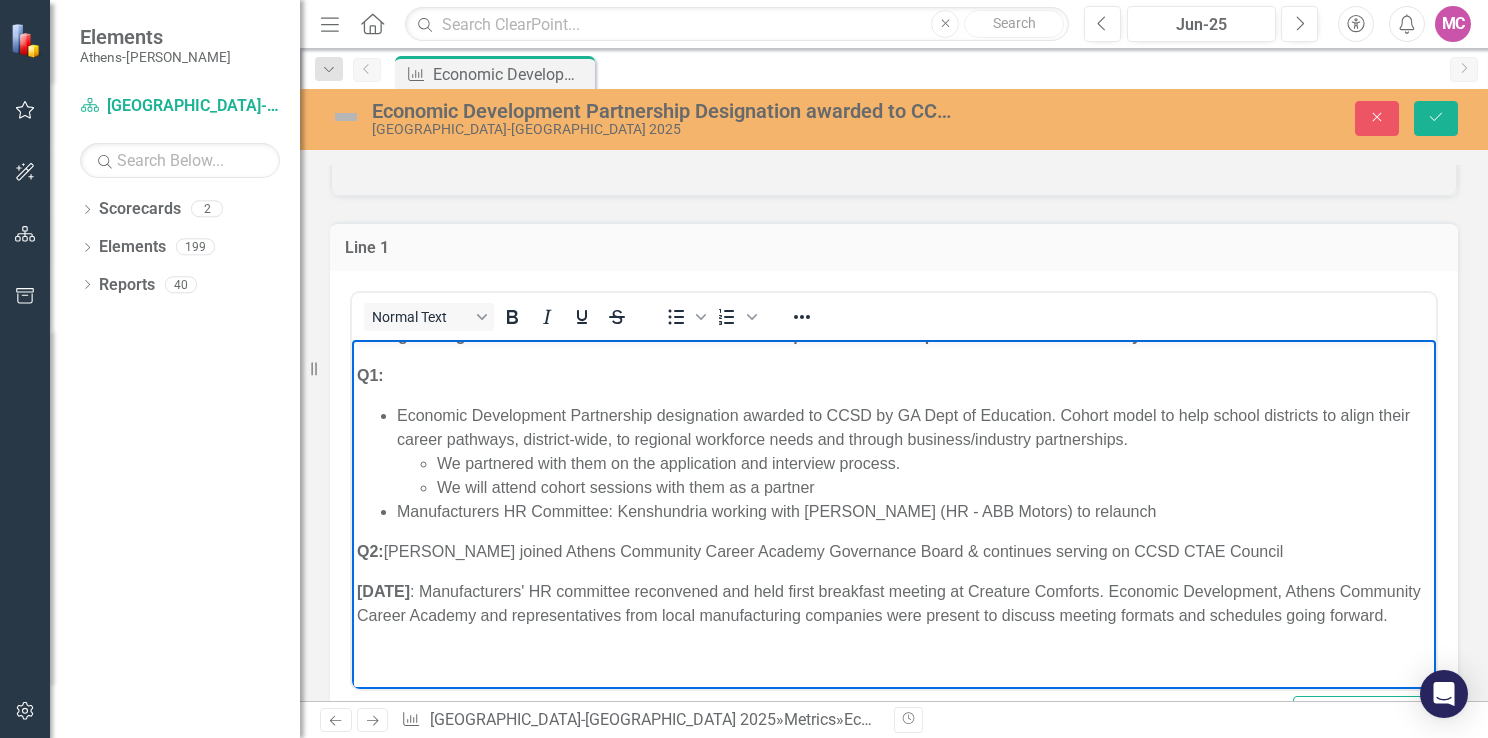 type 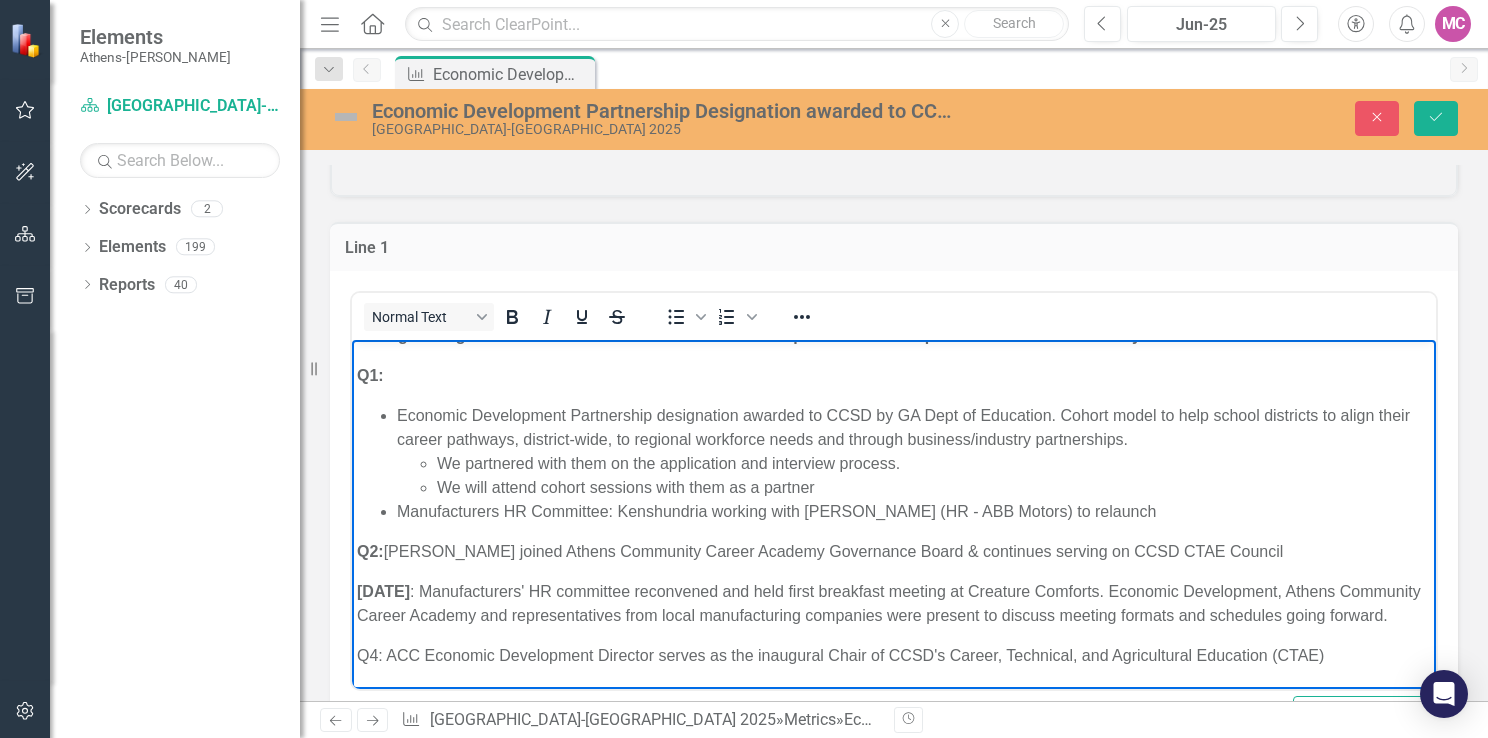 click on "Q4: ACC Economic Development Director serves as the inaugural Chair of CCSD's Career, Technical, and Agricultural Education (CTAE)" at bounding box center (894, 655) 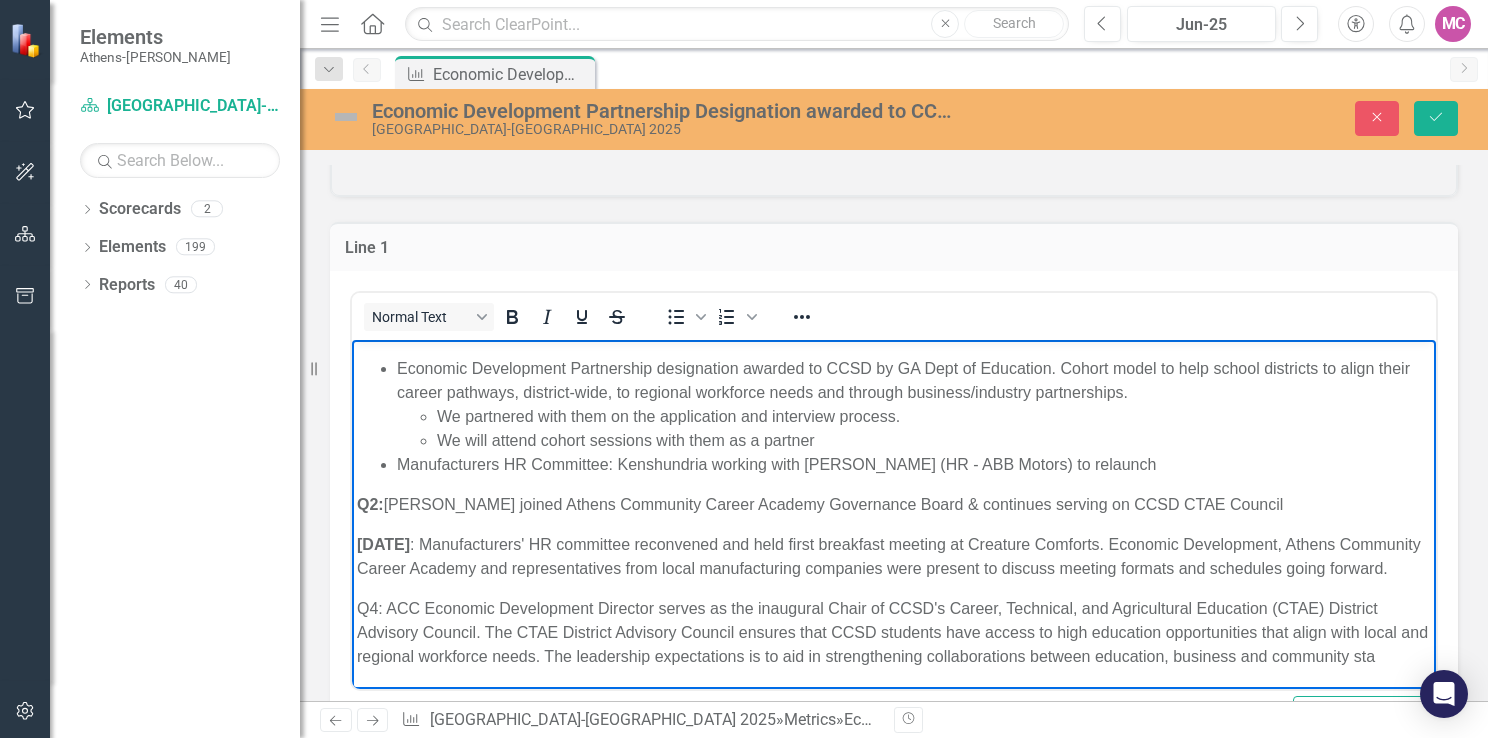 scroll, scrollTop: 92, scrollLeft: 0, axis: vertical 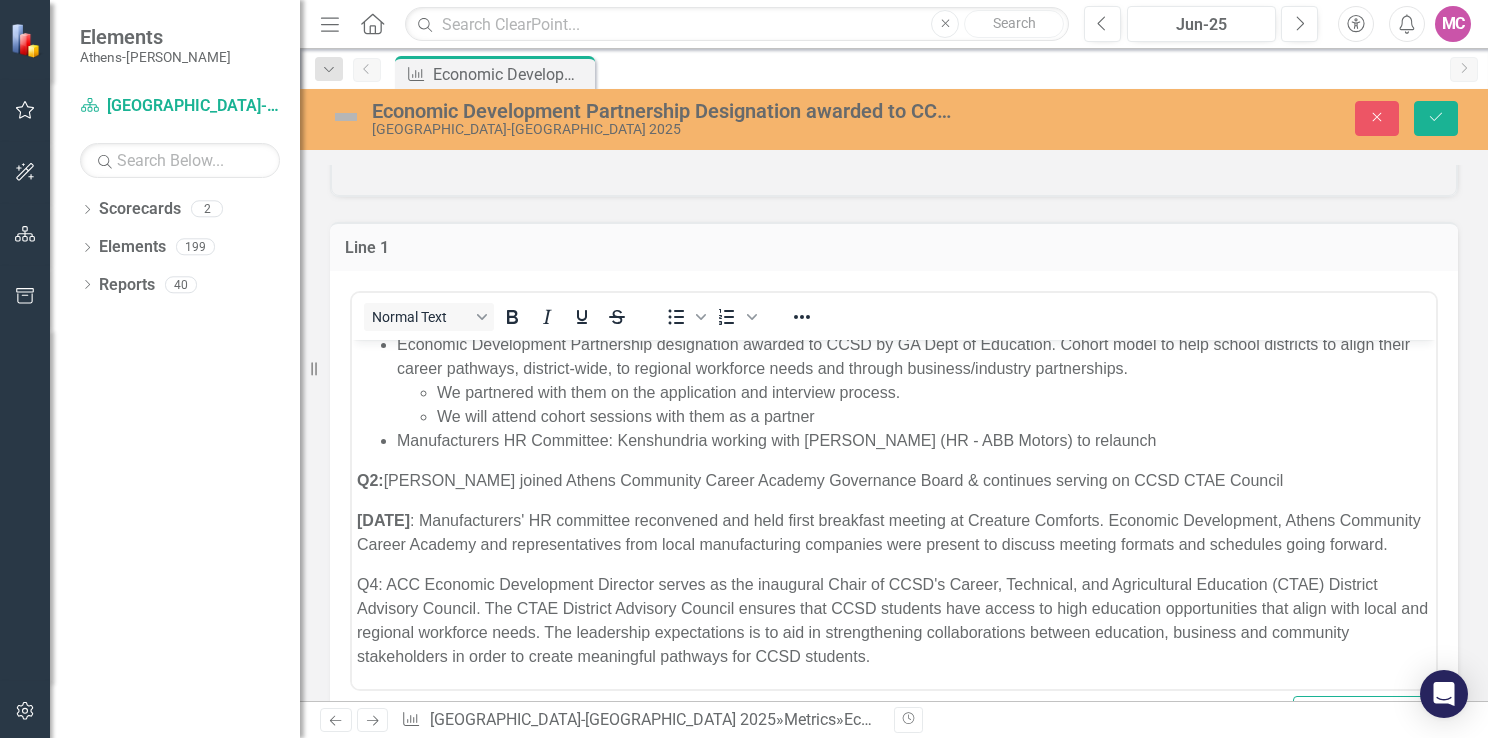 click on "Line 1 Normal Text To open the popup, press Shift+Enter To open the popup, press Shift+Enter Switch to old editor" at bounding box center [894, 481] 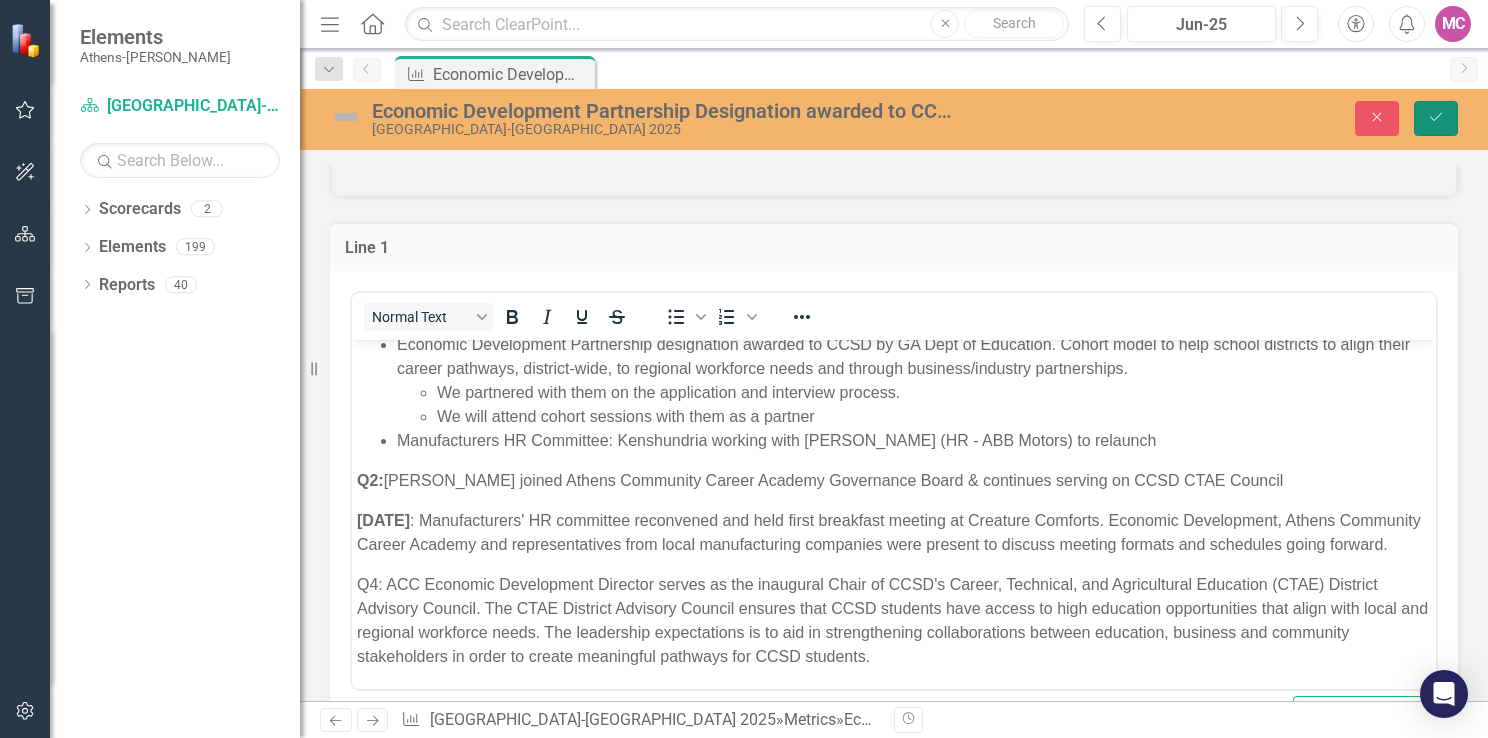click on "Save" 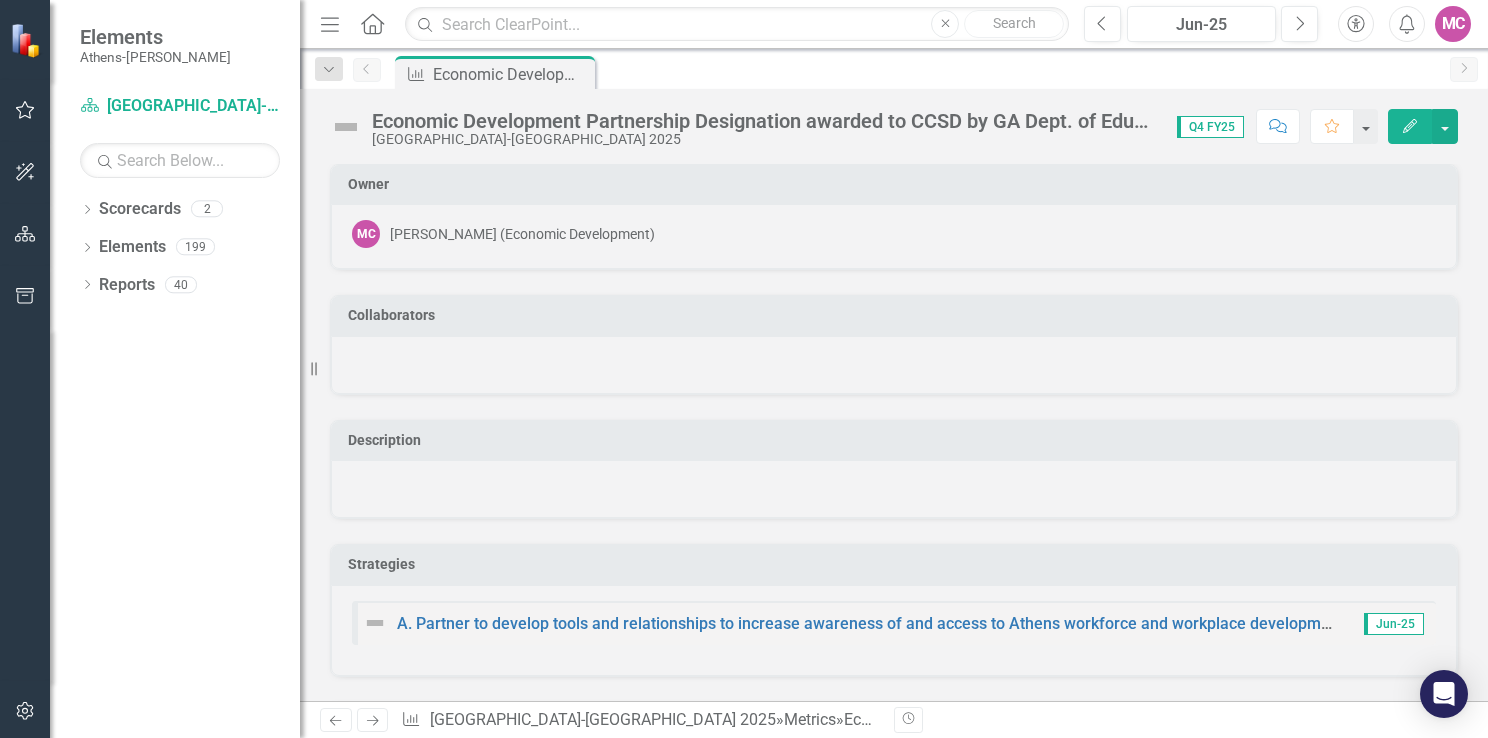 click on "Dropdown Scorecards 2 Dropdown Athens-Clarke County 2025 Economic Development Dropdown Elements 199 Dropdown Strategy Strategy 27 A. Work to create and implement systems to identify, acknowledge, and address racism, trauma, harm, and violence in our community. B. Proactively reform systems of accountability to reduce jail recidivism rates and plan for transition and returning residents. C. Decrease crime and enhance public trust through collaborative strategies between the police and the community. D. Propel community transformation by prioritizing the development of inclusive and inviting spaces that promote both physical and psychological well-being. A. Partner to develop tools and relationships to increase awareness of and access to Athens workforce and workplace development opportunities. B. Build and maintain two-way information pipelines through relationship building and resident engagement. E. Support diverse, innovative, and creative economy. F. Provide support to tenants to improve quality of life." at bounding box center [175, 465] 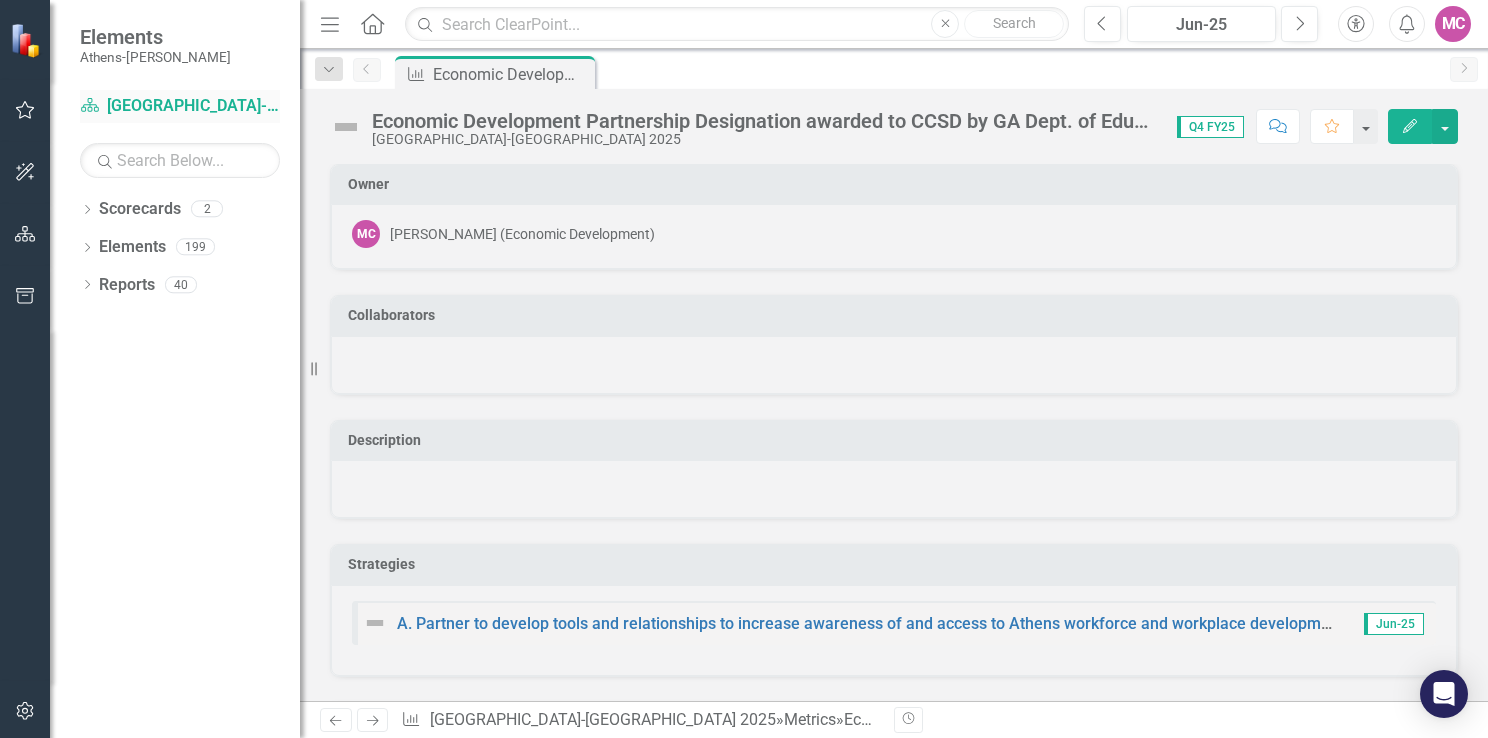 click on "Scorecard Athens-Clarke County 2025" at bounding box center (180, 106) 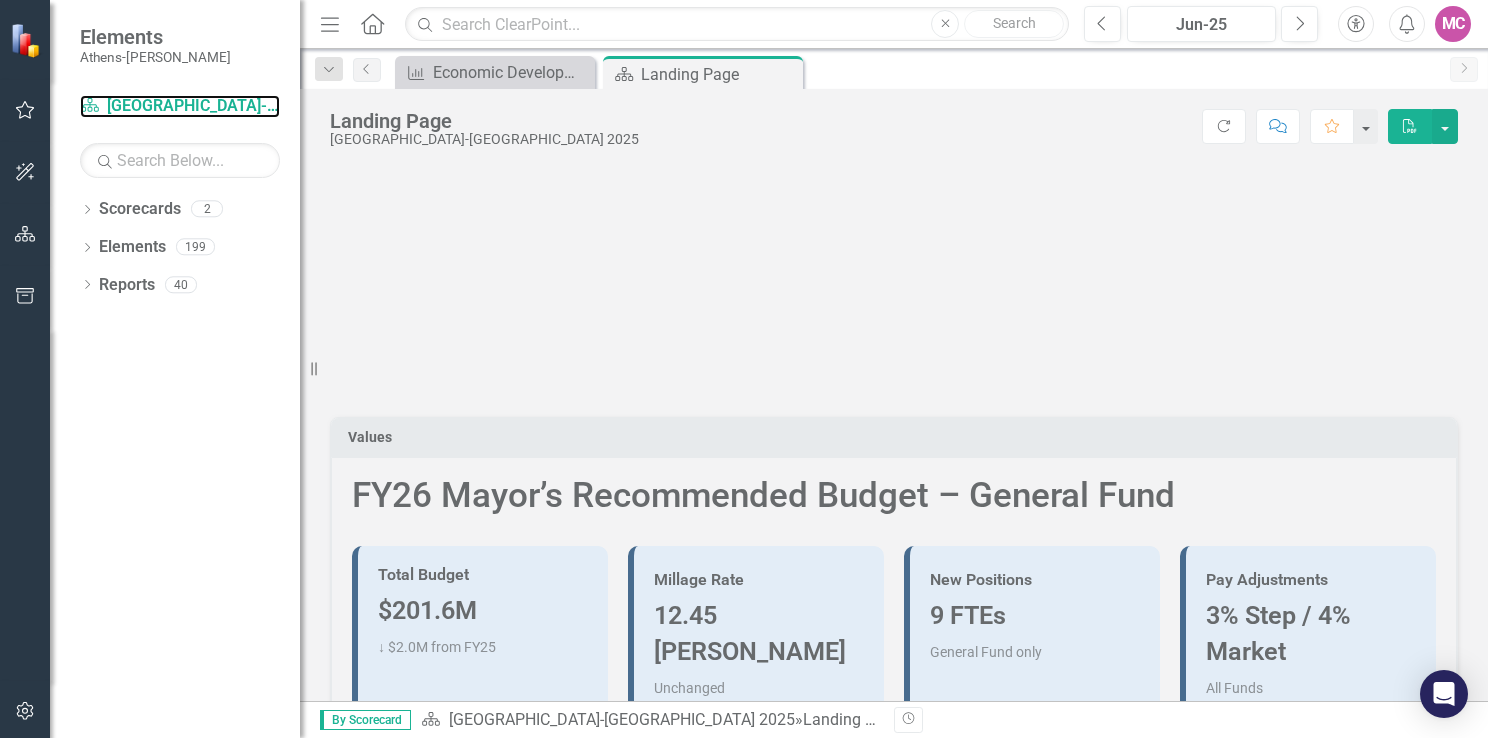 scroll, scrollTop: 0, scrollLeft: 0, axis: both 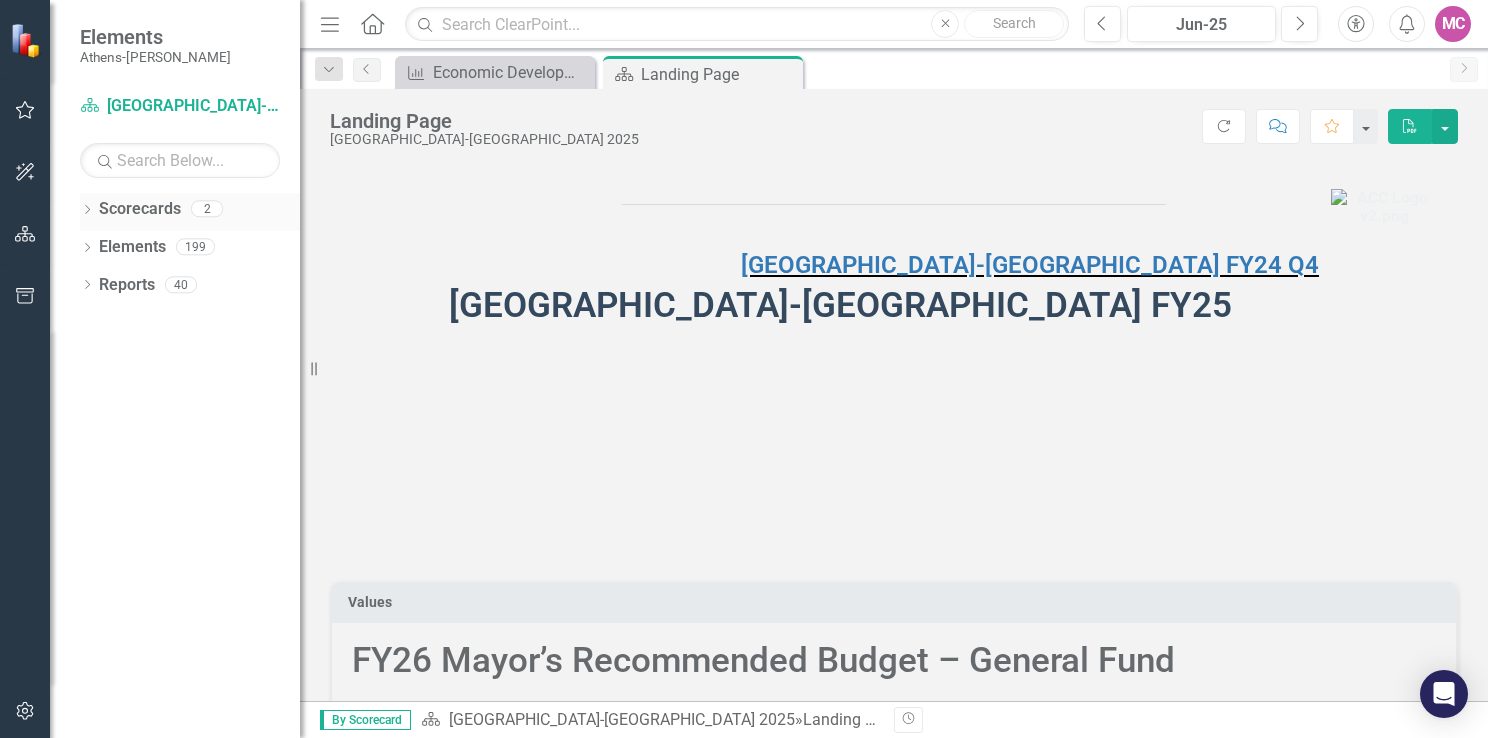 click on "Scorecards" at bounding box center [140, 209] 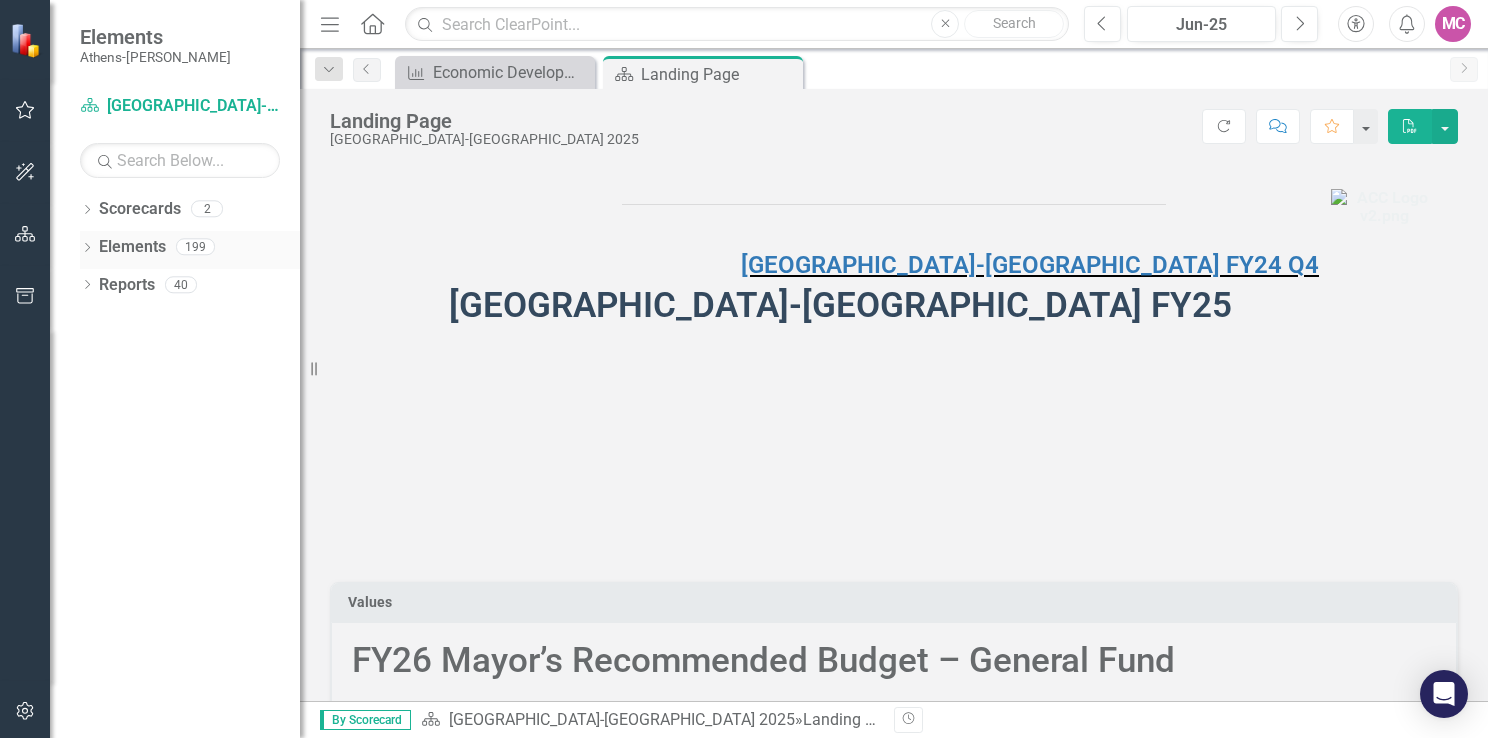click on "Elements" at bounding box center [132, 247] 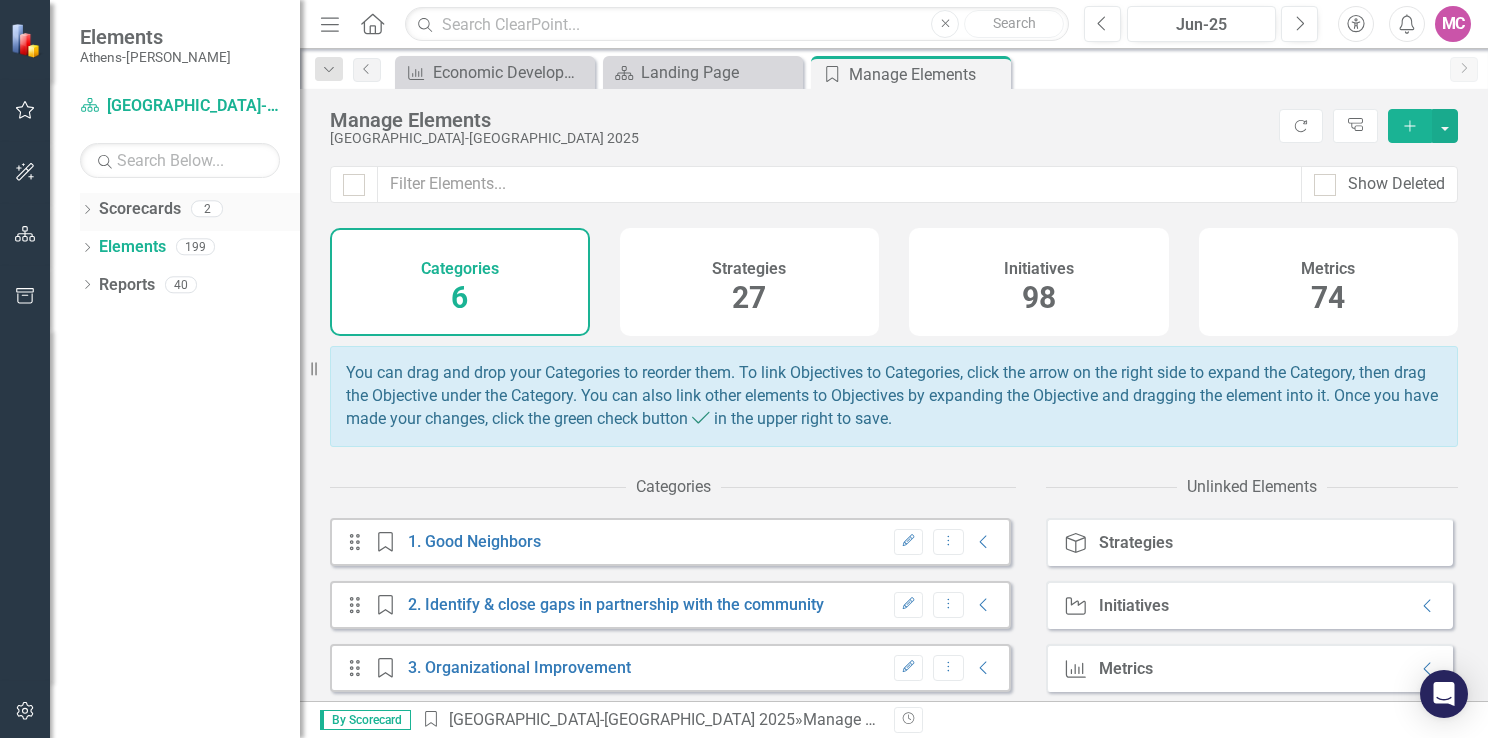 click on "Scorecards" at bounding box center (140, 209) 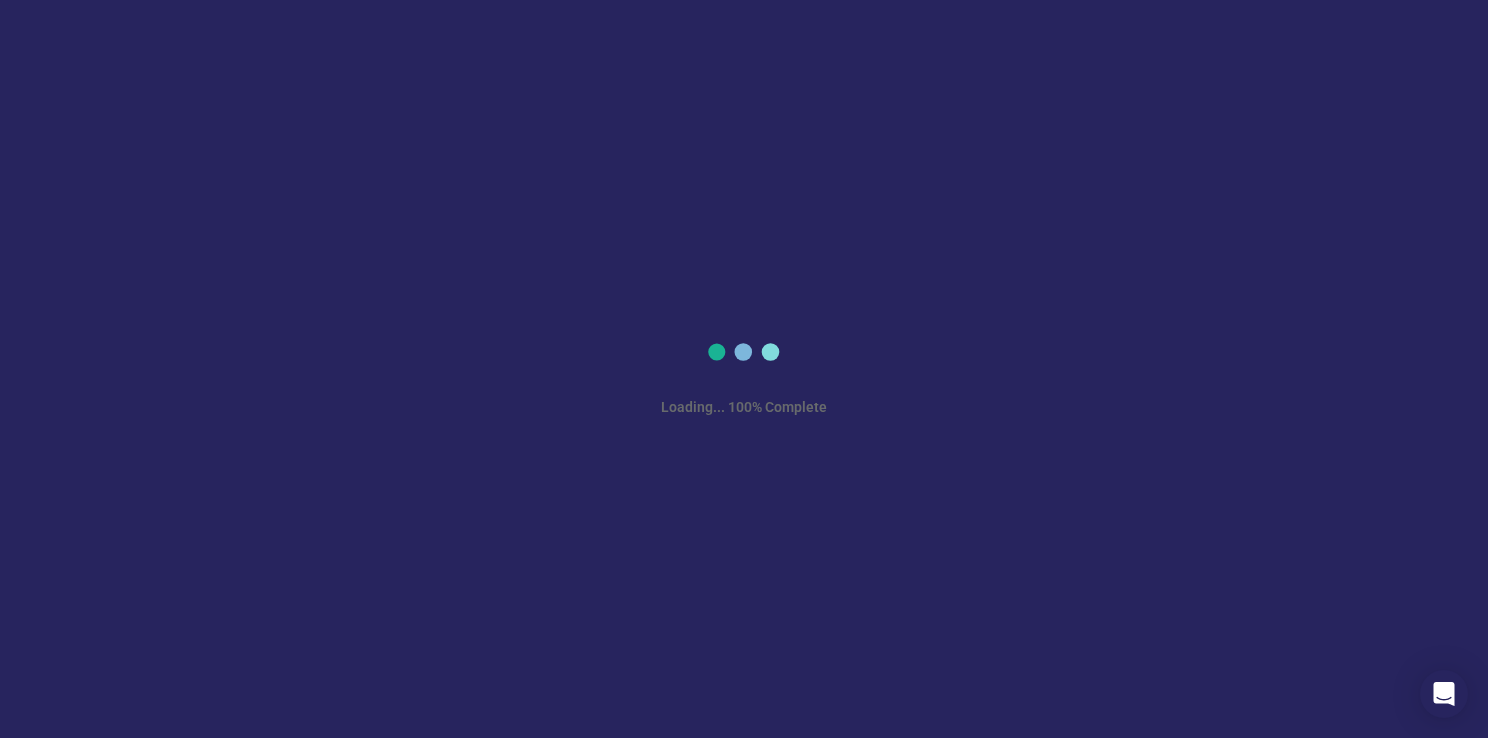 scroll, scrollTop: 0, scrollLeft: 0, axis: both 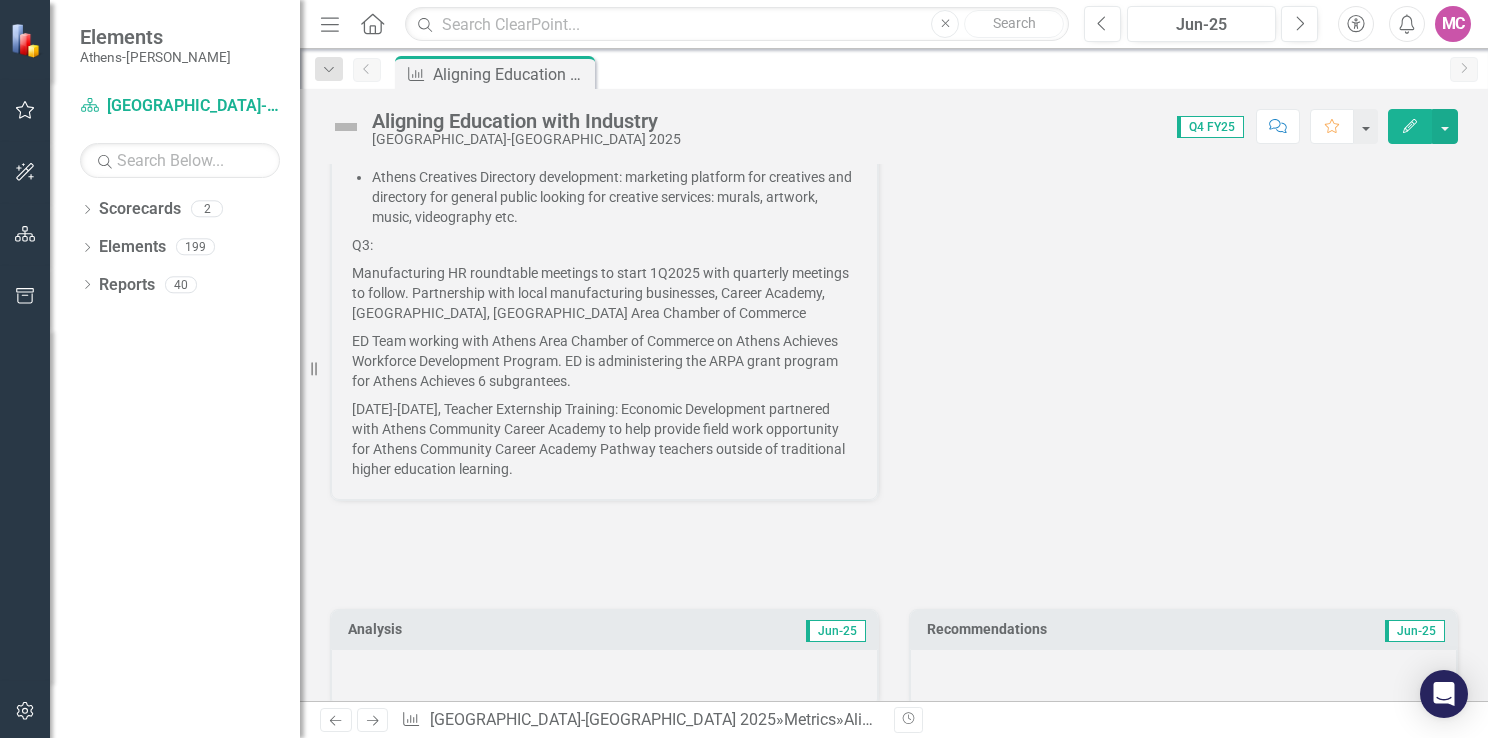 click on "June 2-6, 2025, Teacher Externship Training: Economic Development partnered with Athens Community Career Academy to help provide field work opportunity for Athens Community Career Academy Pathway teachers outside of traditional higher education learning." at bounding box center (604, 437) 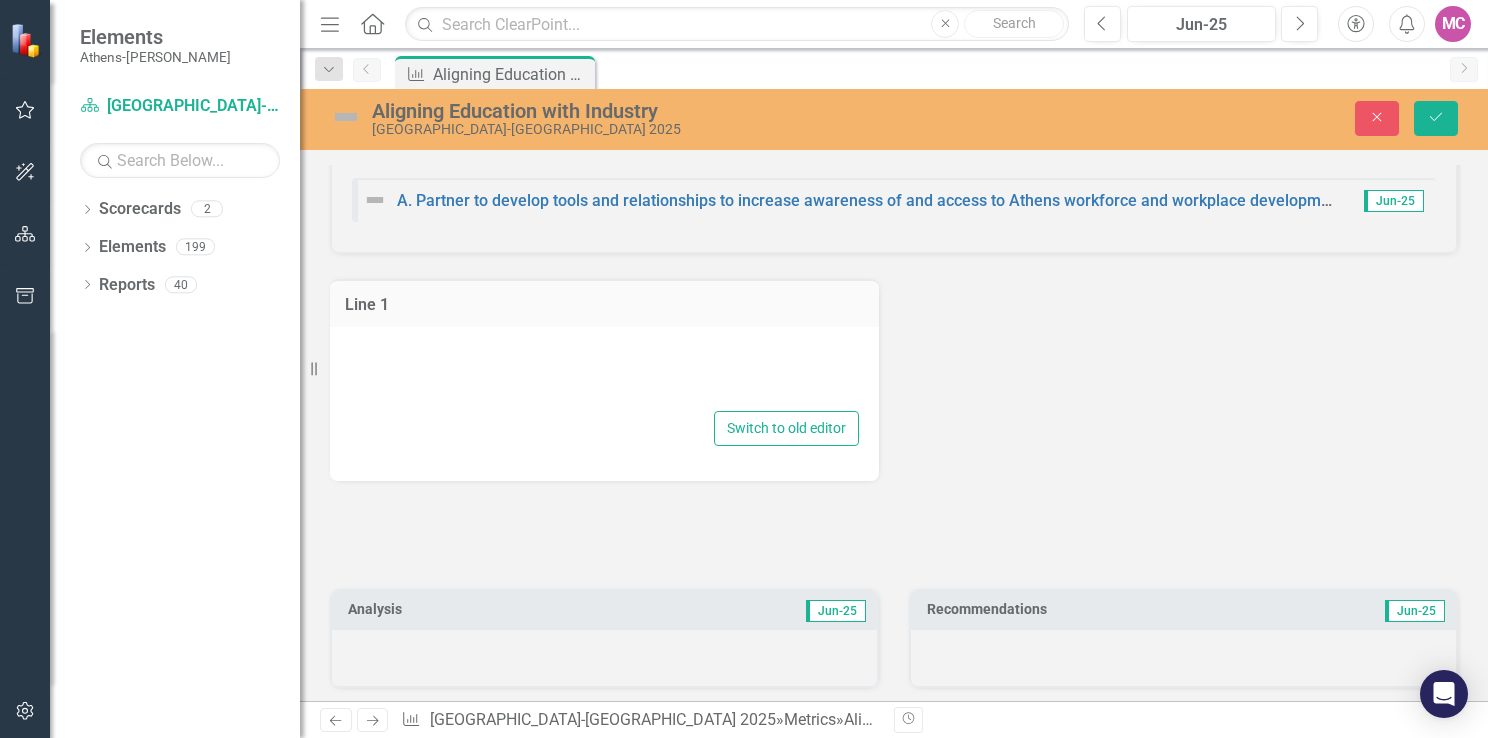 scroll, scrollTop: 642, scrollLeft: 0, axis: vertical 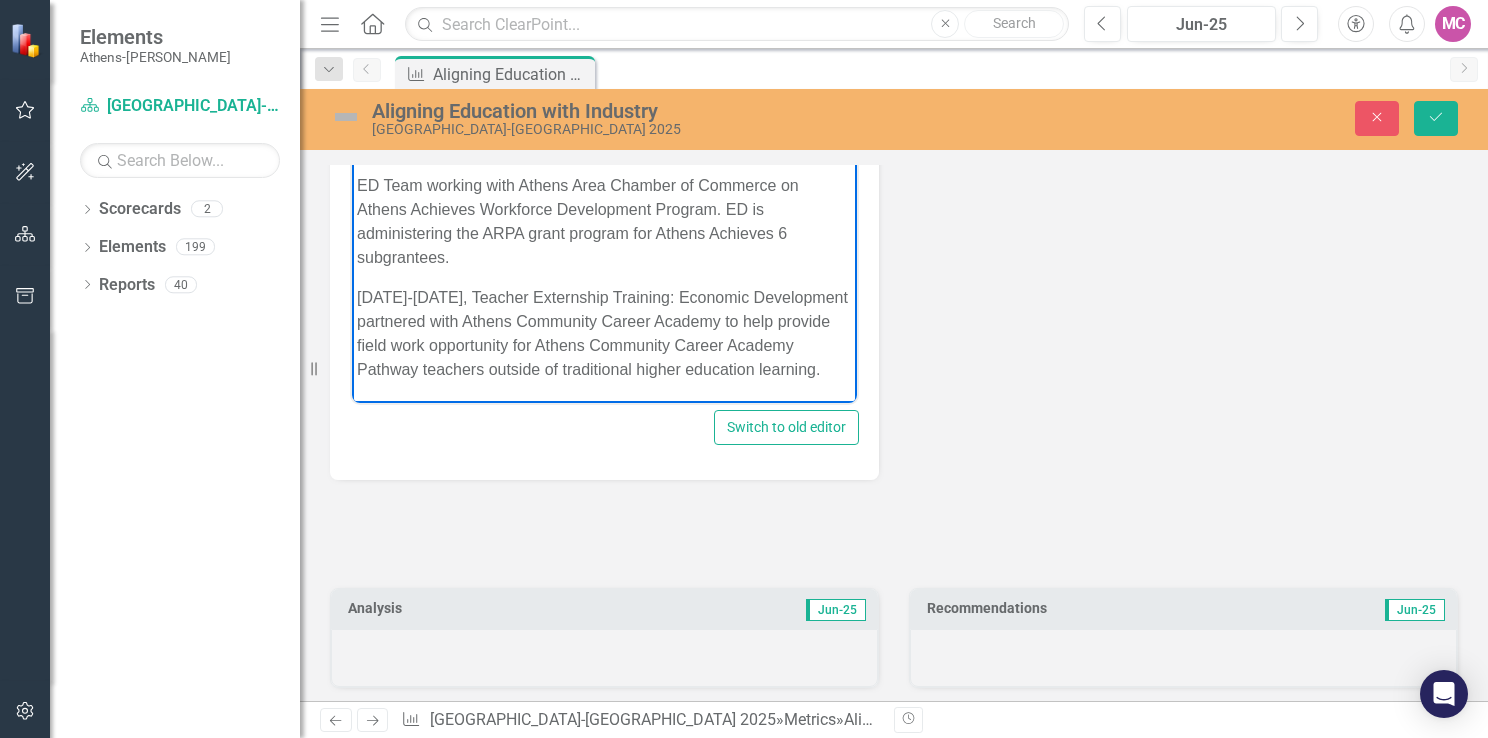 click on "June 2-6, 2025, Teacher Externship Training: Economic Development partnered with Athens Community Career Academy to help provide field work opportunity for Athens Community Career Academy Pathway teachers outside of traditional higher education learning." at bounding box center (604, 334) 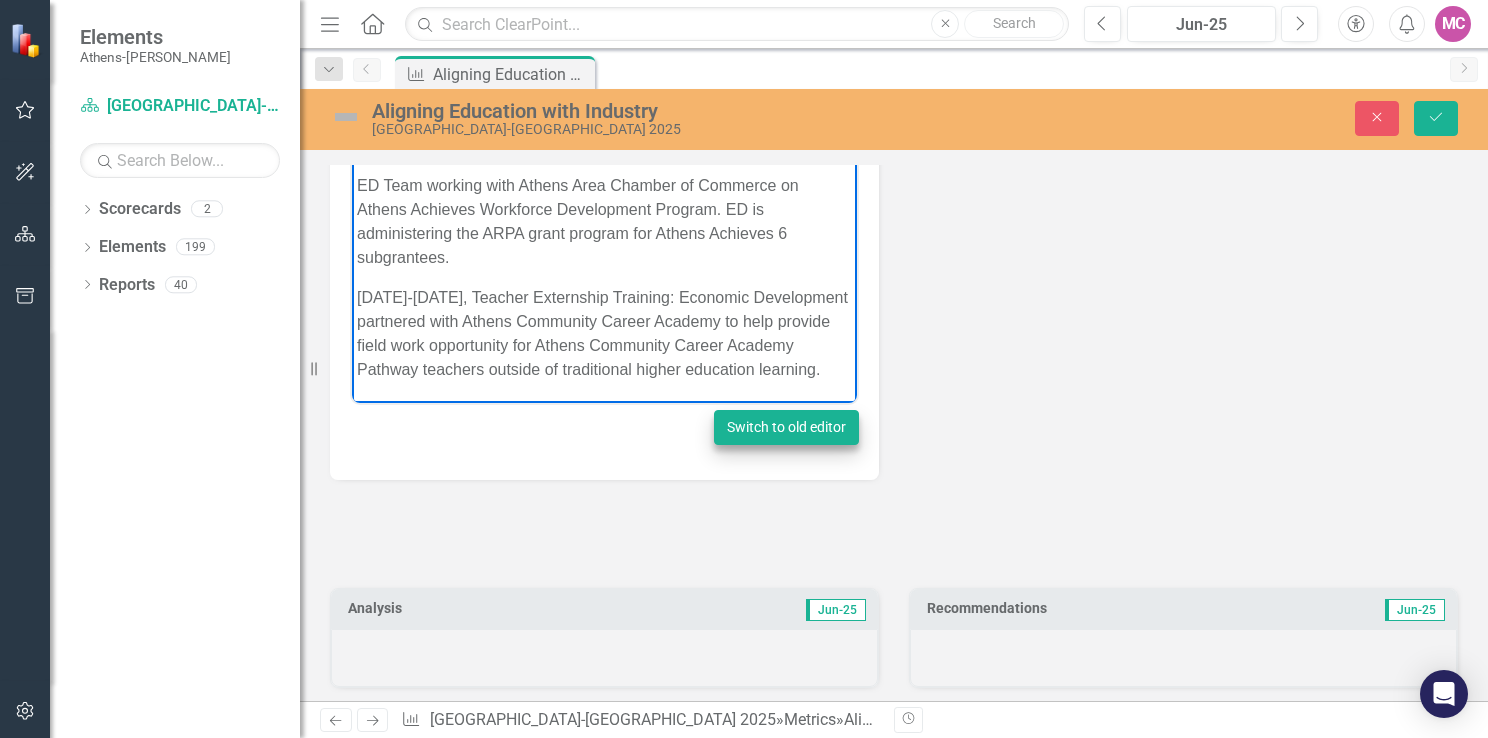type 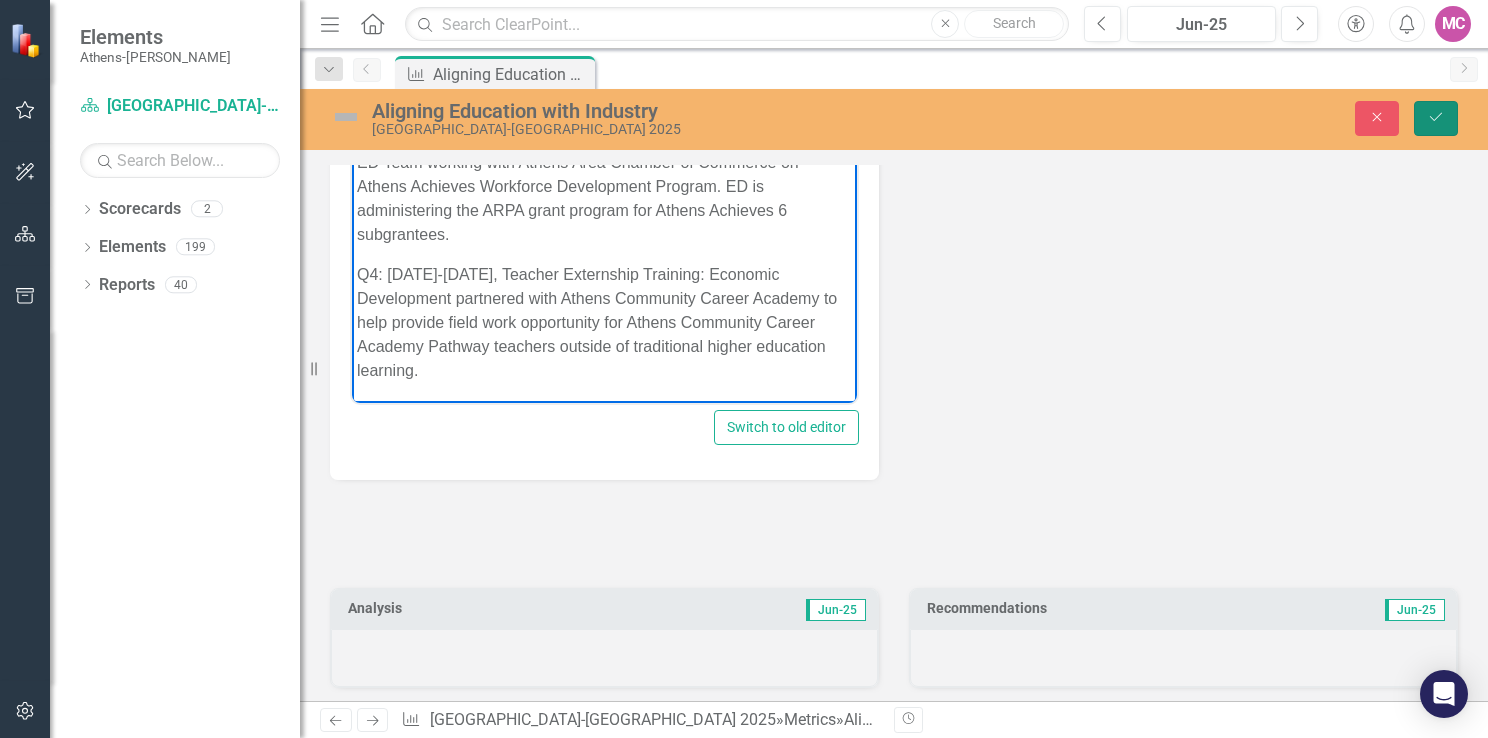 click on "Save" 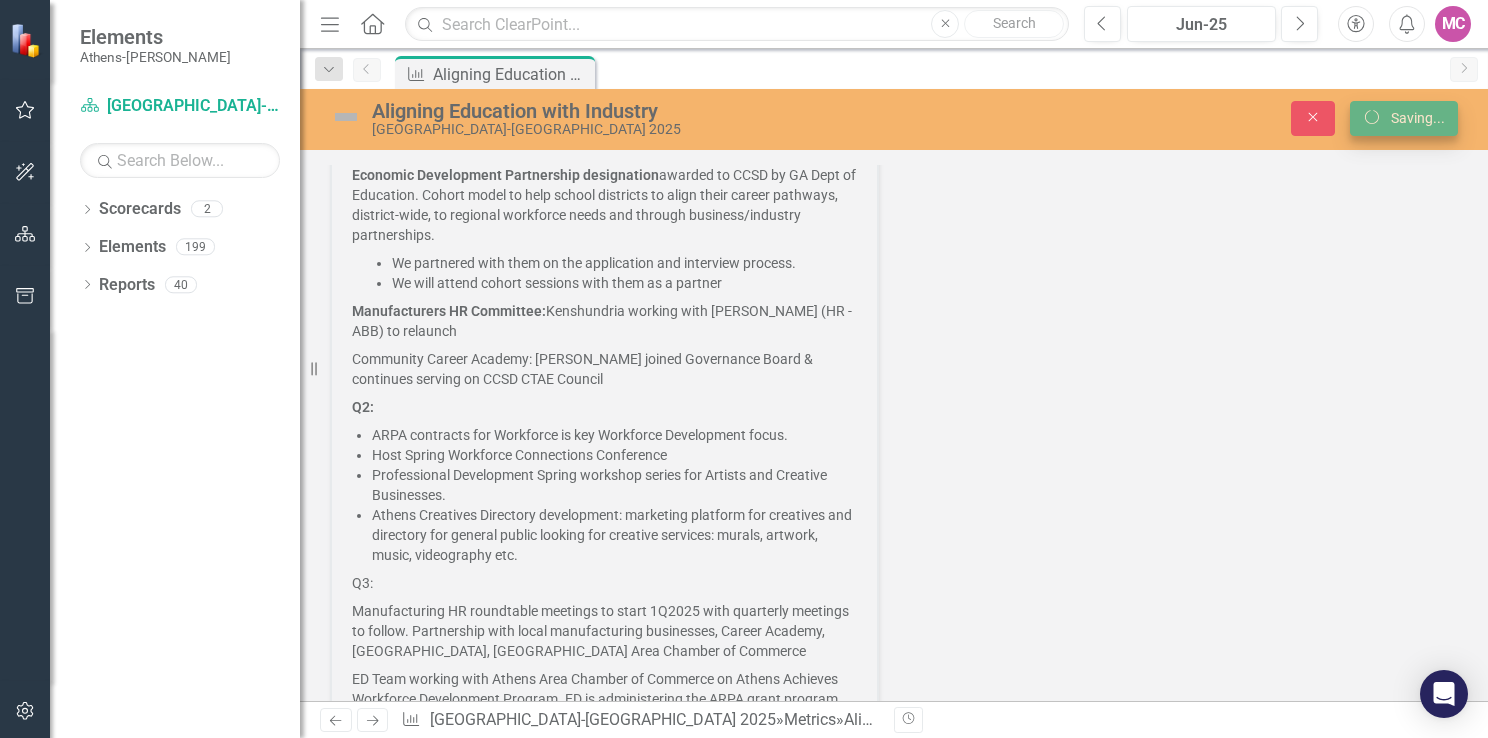 scroll, scrollTop: 979, scrollLeft: 0, axis: vertical 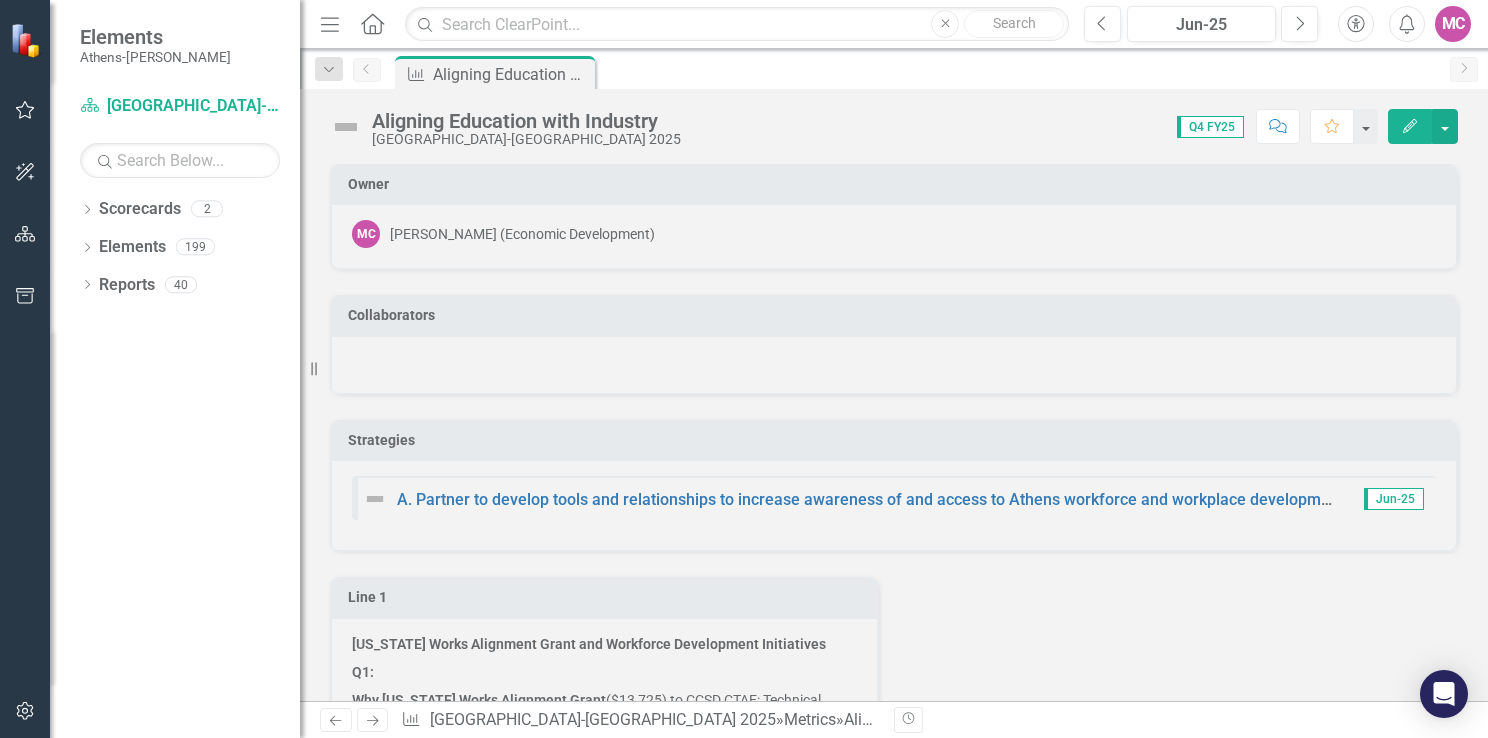 click on "A. Partner to develop tools and relationships to increase awareness of and access to Athens workforce and workplace development opportunities. Jun-25" at bounding box center (894, 498) 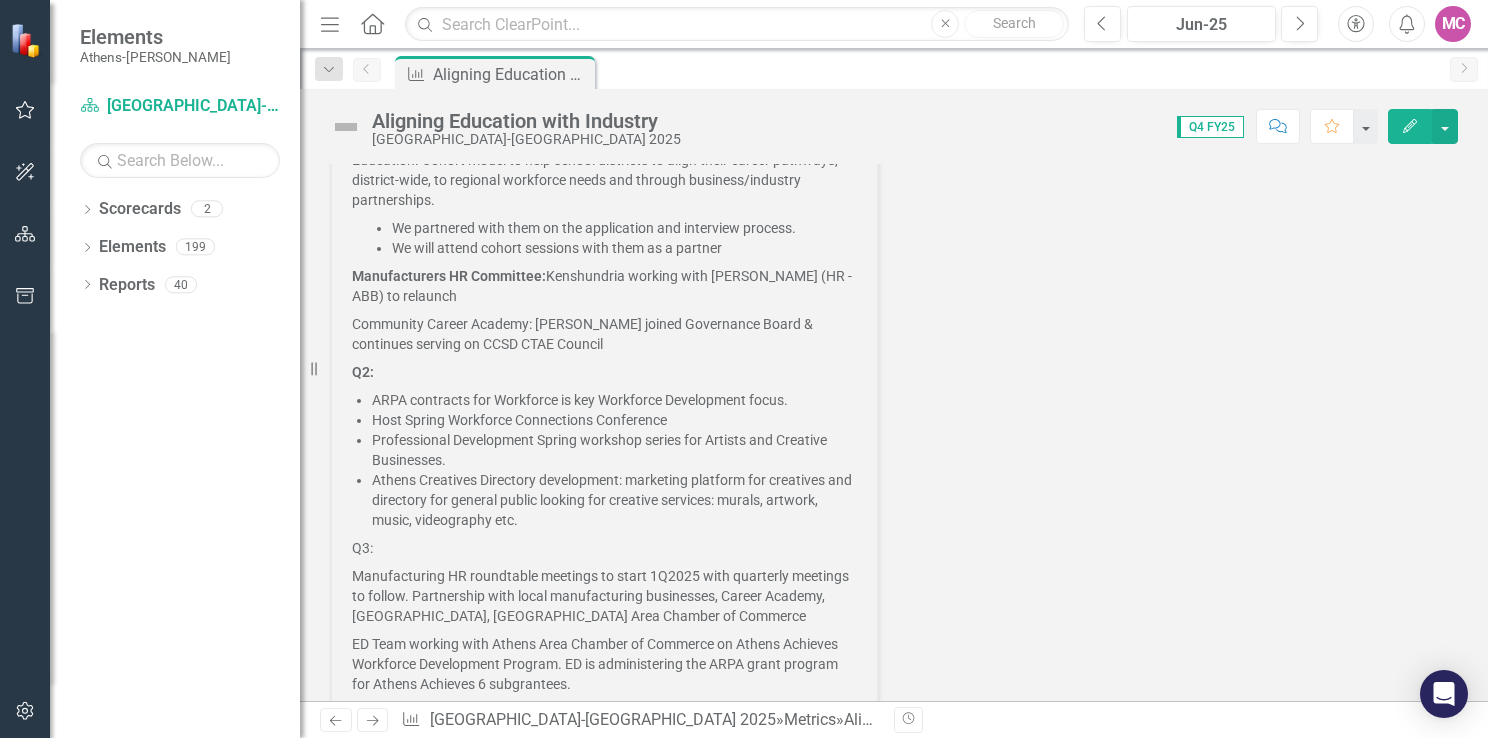 scroll, scrollTop: 638, scrollLeft: 0, axis: vertical 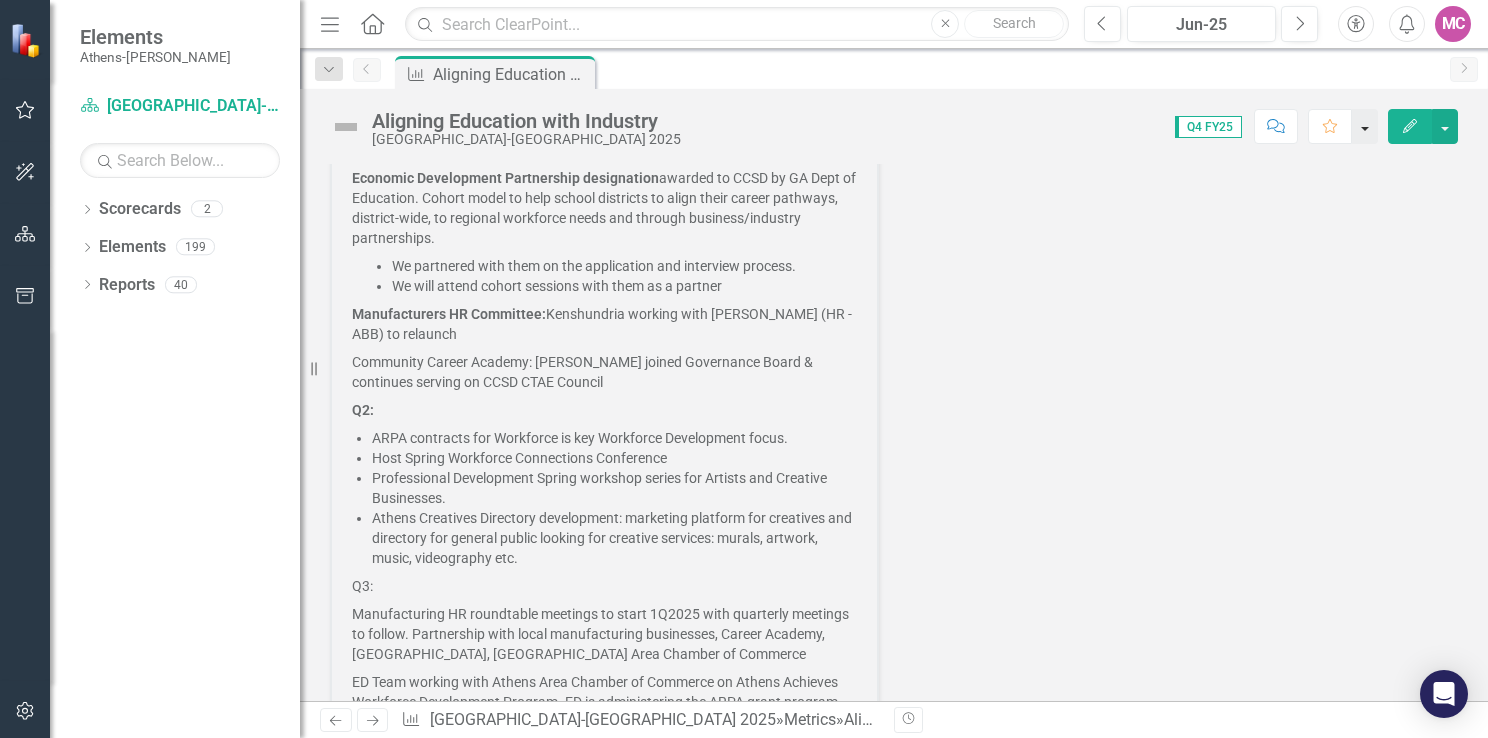 click at bounding box center (1365, 126) 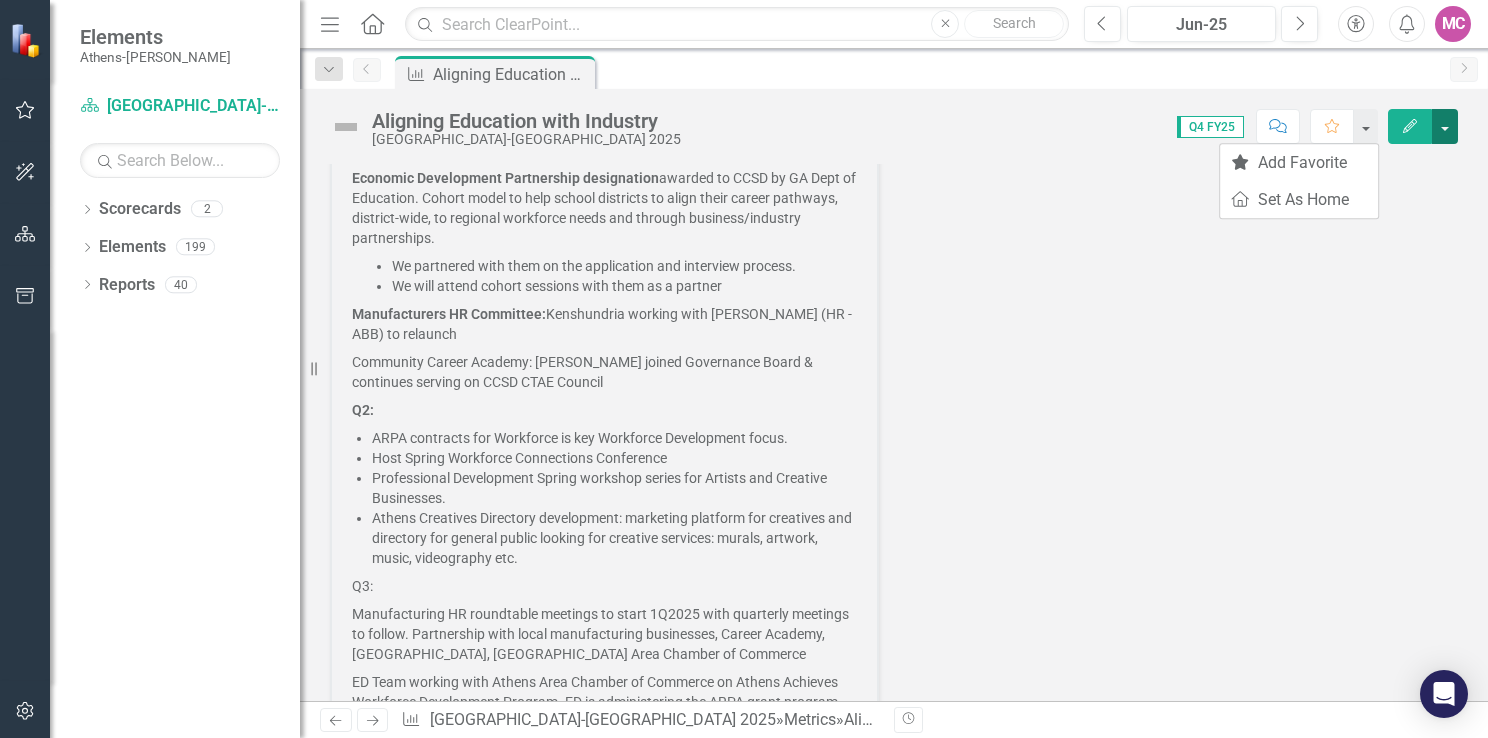 click at bounding box center (1445, 126) 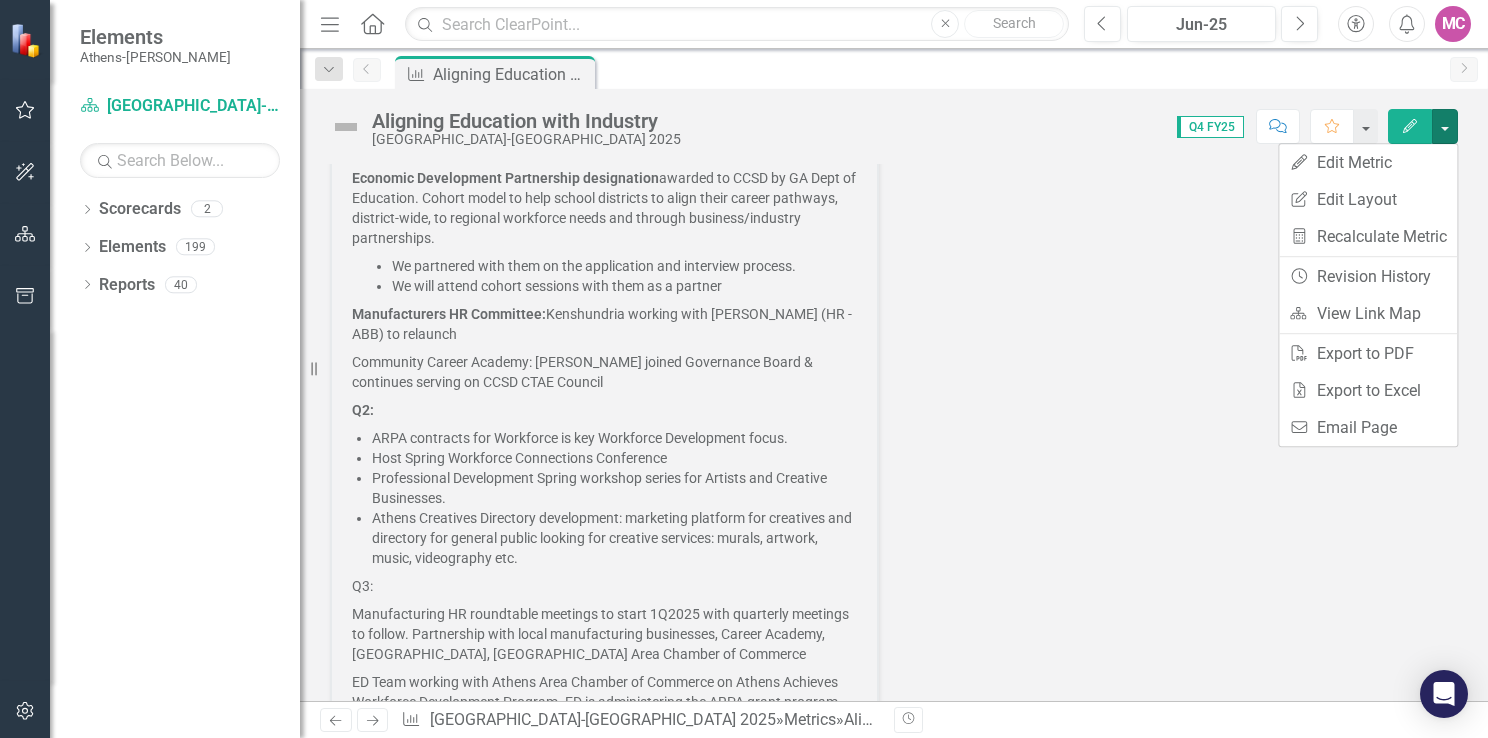 click on "Line 1 Georgia Works Alignment Grant and Workforce Development Initiatives
Q1:
Why Georgia Works Alignment Grant  ($13,725) to CCSD CTAE: Technical assistance through UGA's Carl Vinson Institute of Government to align Career Technical and Agricultural Education (CTAE) pathways with industry needs.
Ongoing partnering and regular meetings/discussions
Economic Development Partnership designation  awarded to CCSD by GA Dept of Education. Cohort model to help school districts to align their career pathways, district-wide, to regional workforce needs and through business/industry partnerships.
We partnered with them on the application and interview process.
We will attend cohort sessions with them as a partner
Manufacturers HR Committee:  Kenshundria working with Shella Goodson (HR - ABB) to relaunch
Community Career Academy: Ilka joined Governance Board & continues serving on CCSD CTAE Council
Q2:
ARPA contracts for Workforce is key Workforce Development focus." at bounding box center [894, 377] 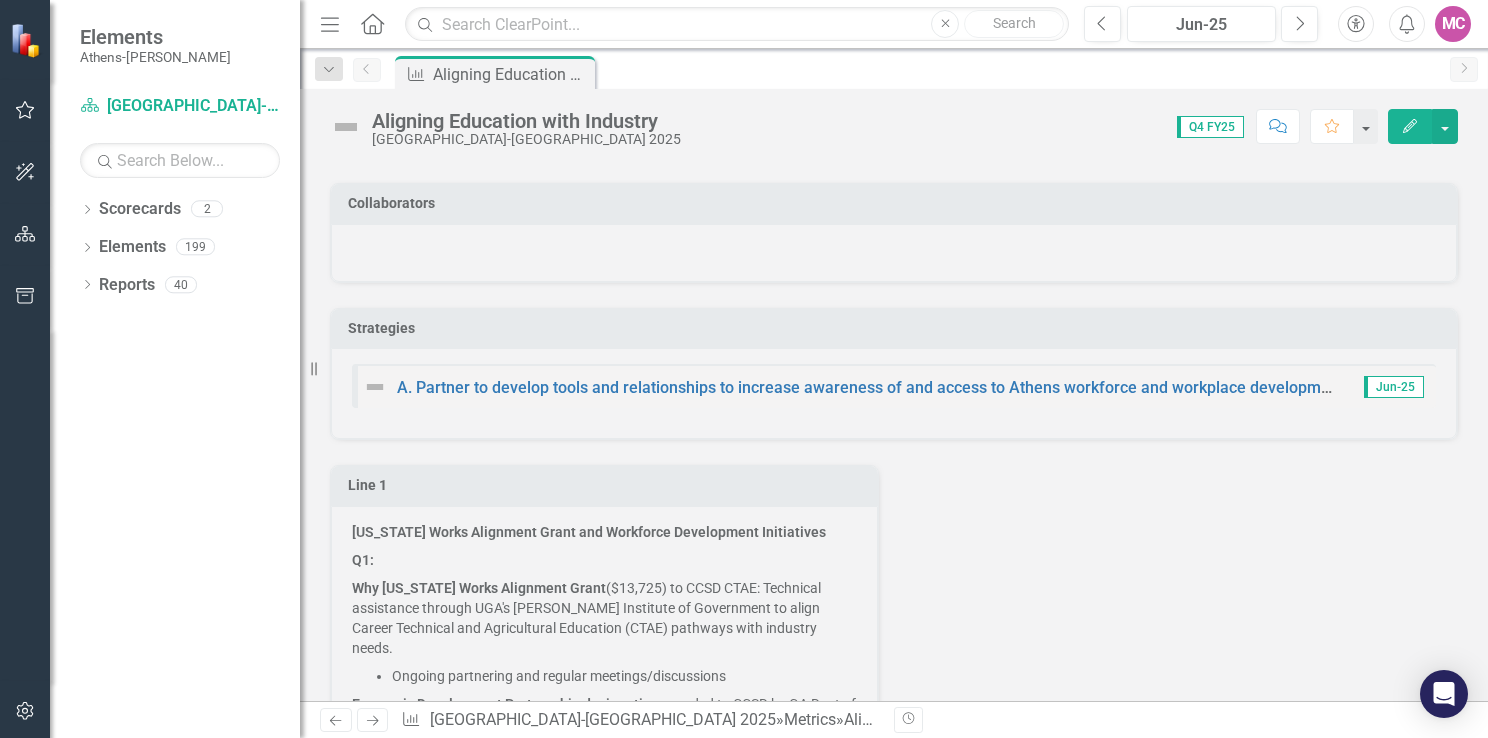scroll, scrollTop: 0, scrollLeft: 0, axis: both 